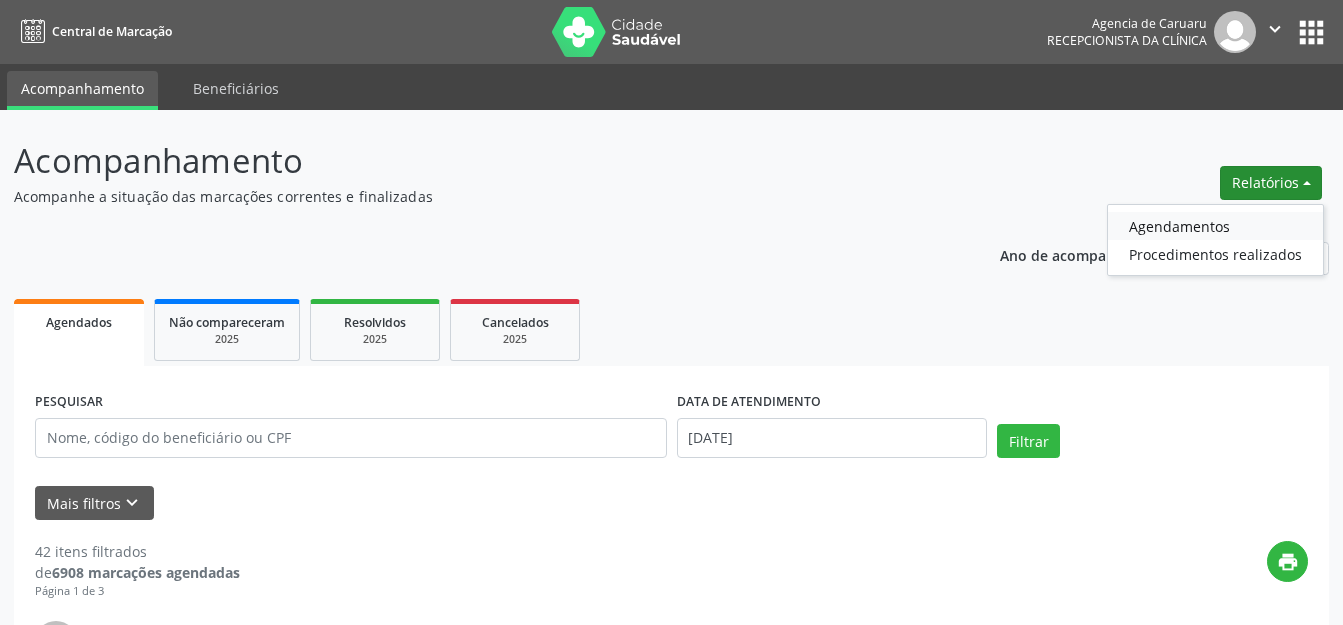 click on "Agendamentos" at bounding box center [1215, 226] 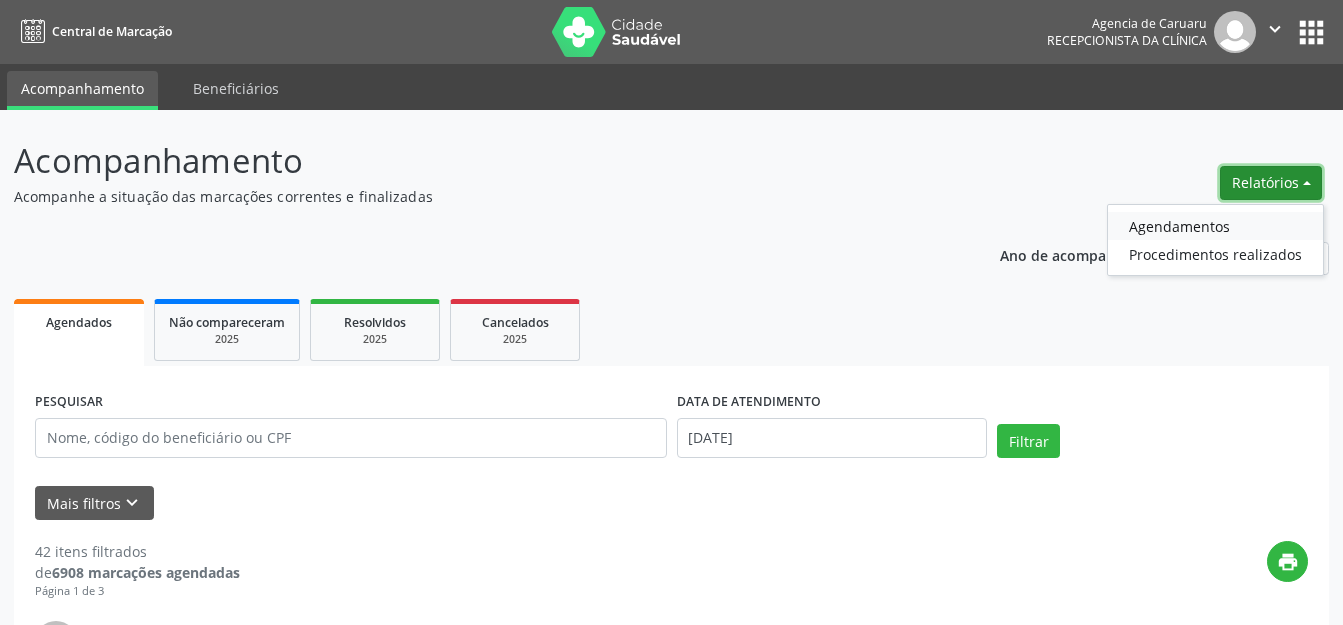 scroll, scrollTop: 0, scrollLeft: 0, axis: both 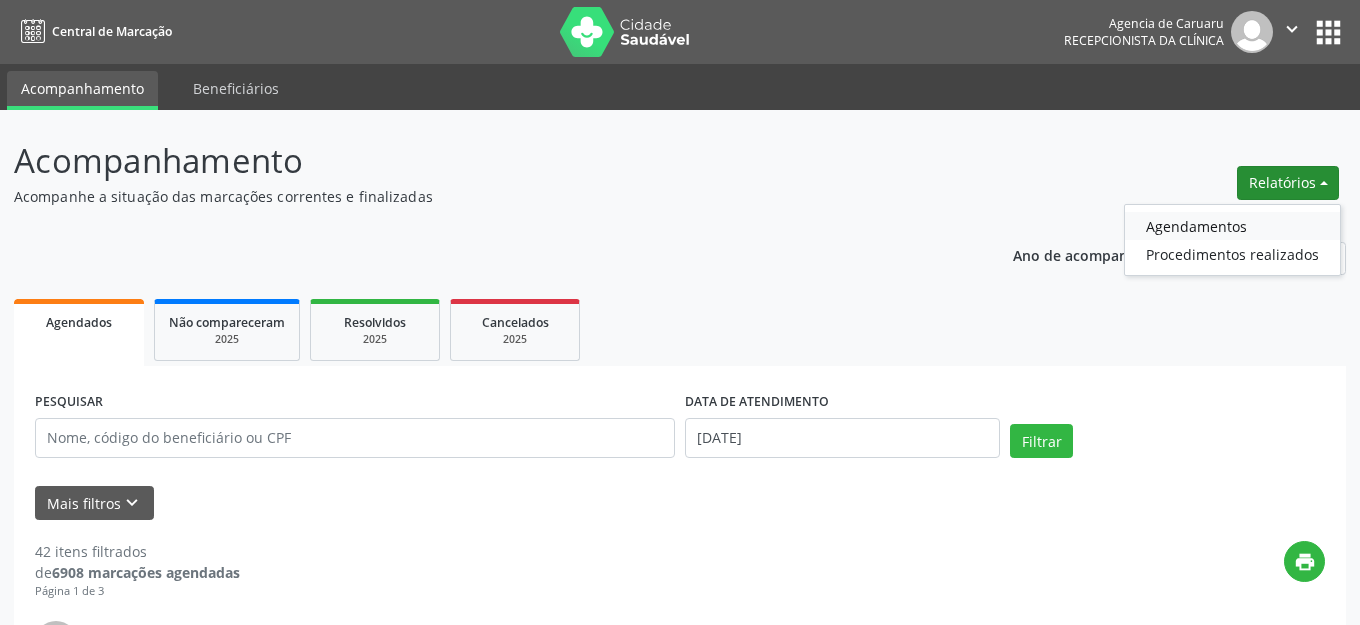 select on "6" 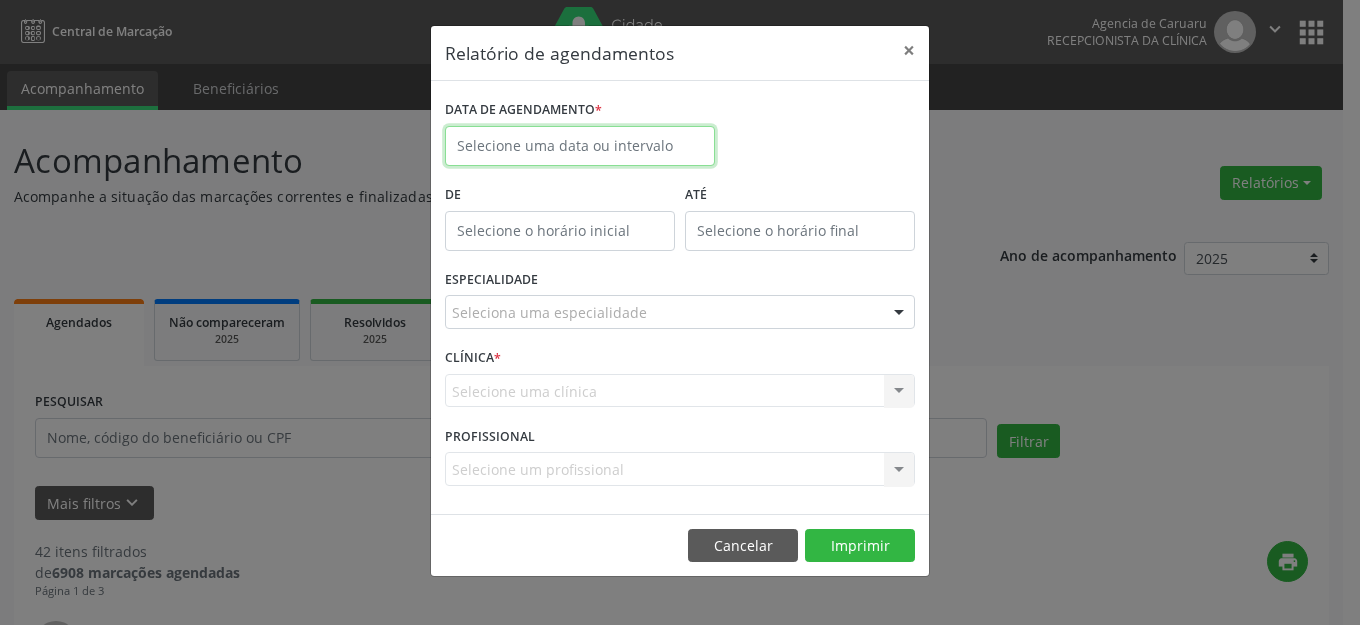 click at bounding box center (580, 146) 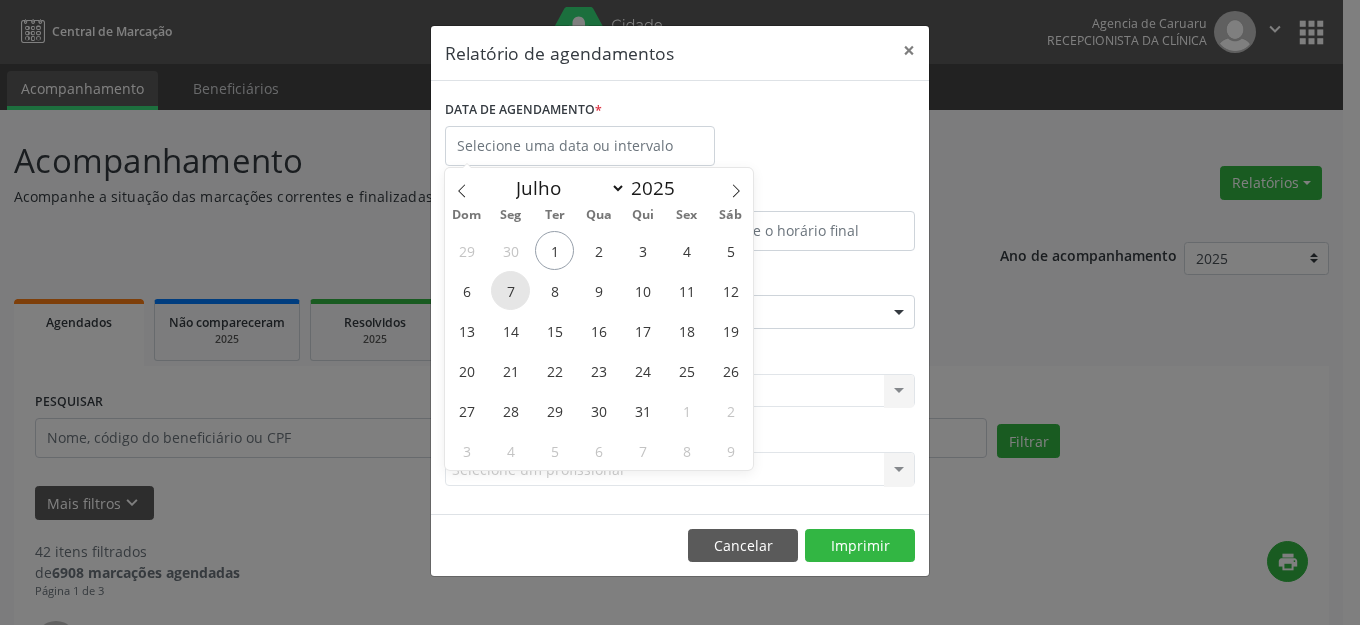 click on "7" at bounding box center [510, 290] 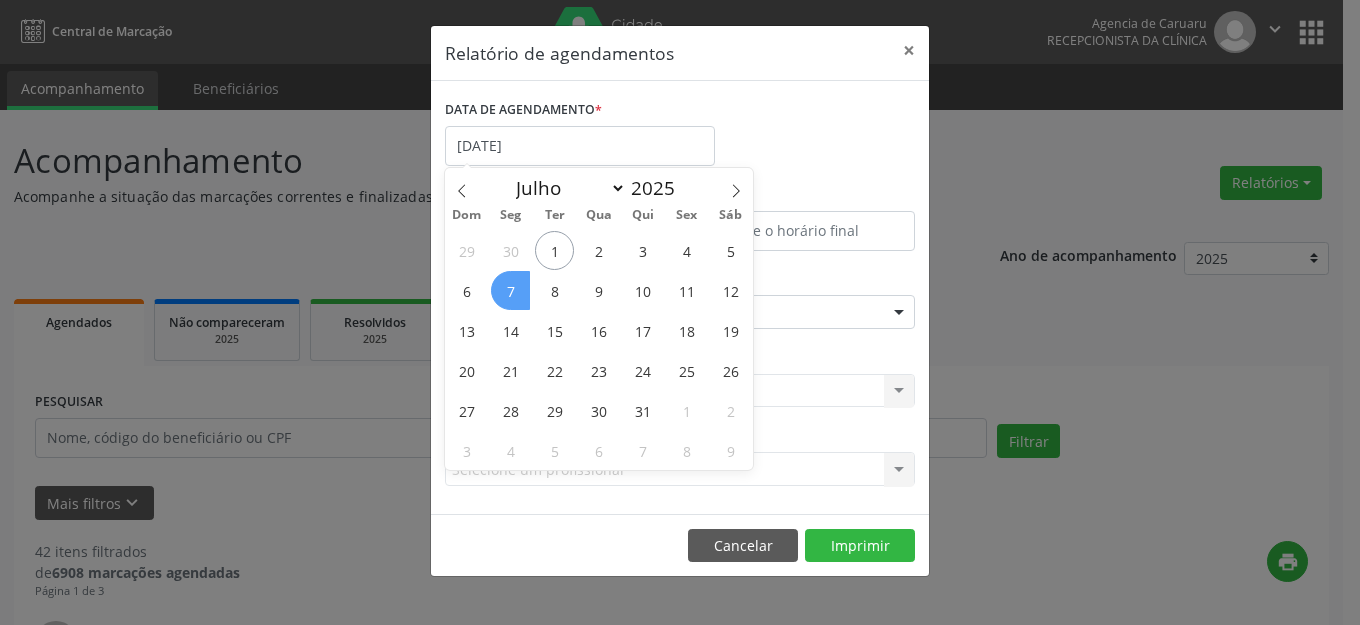 click on "7" at bounding box center (510, 290) 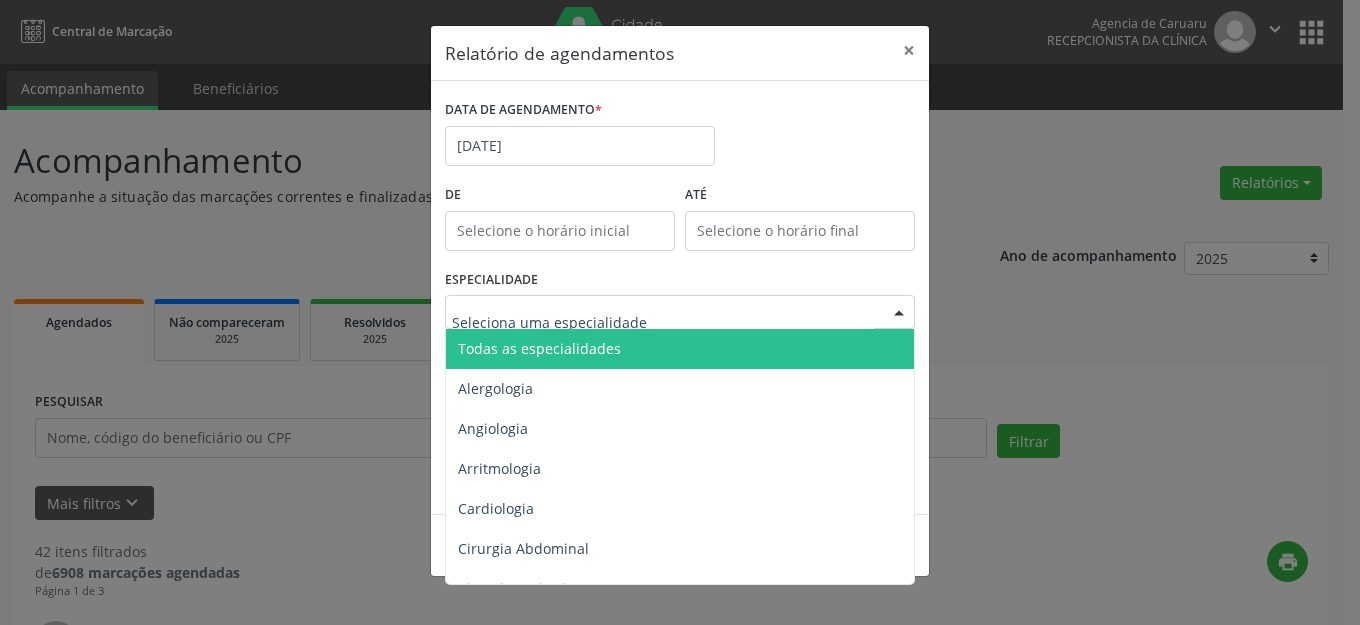 click on "Todas as especialidades" at bounding box center (539, 348) 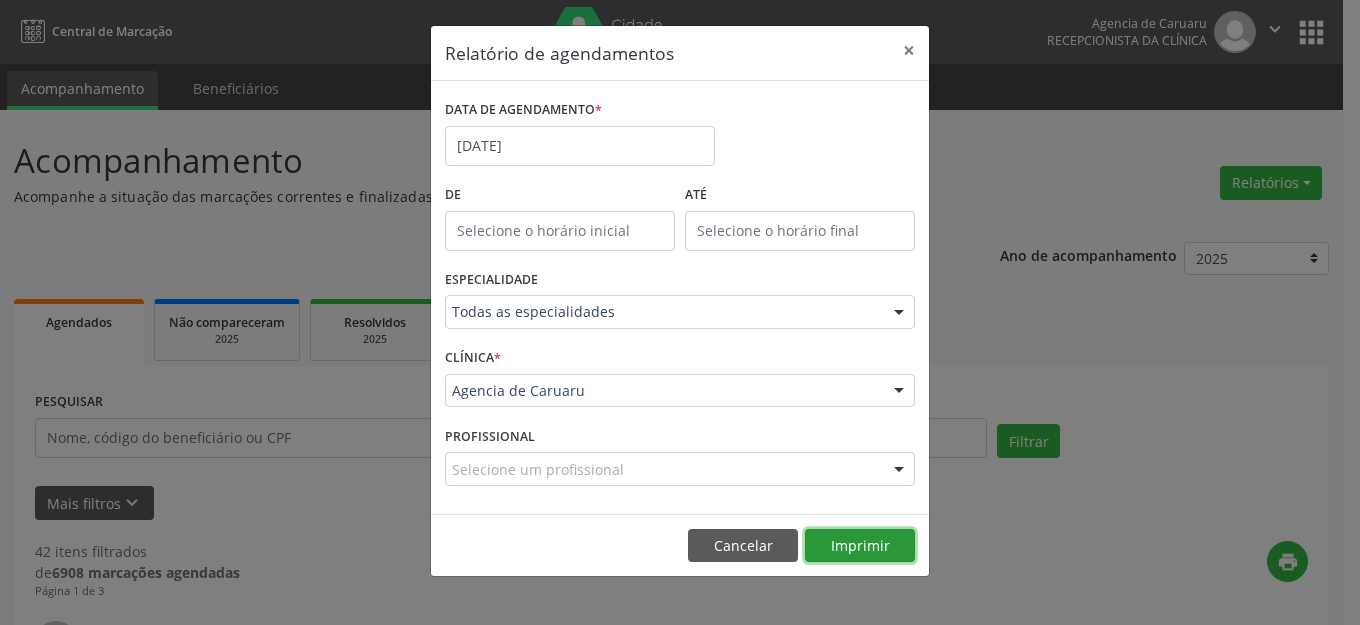 click on "Imprimir" at bounding box center [860, 546] 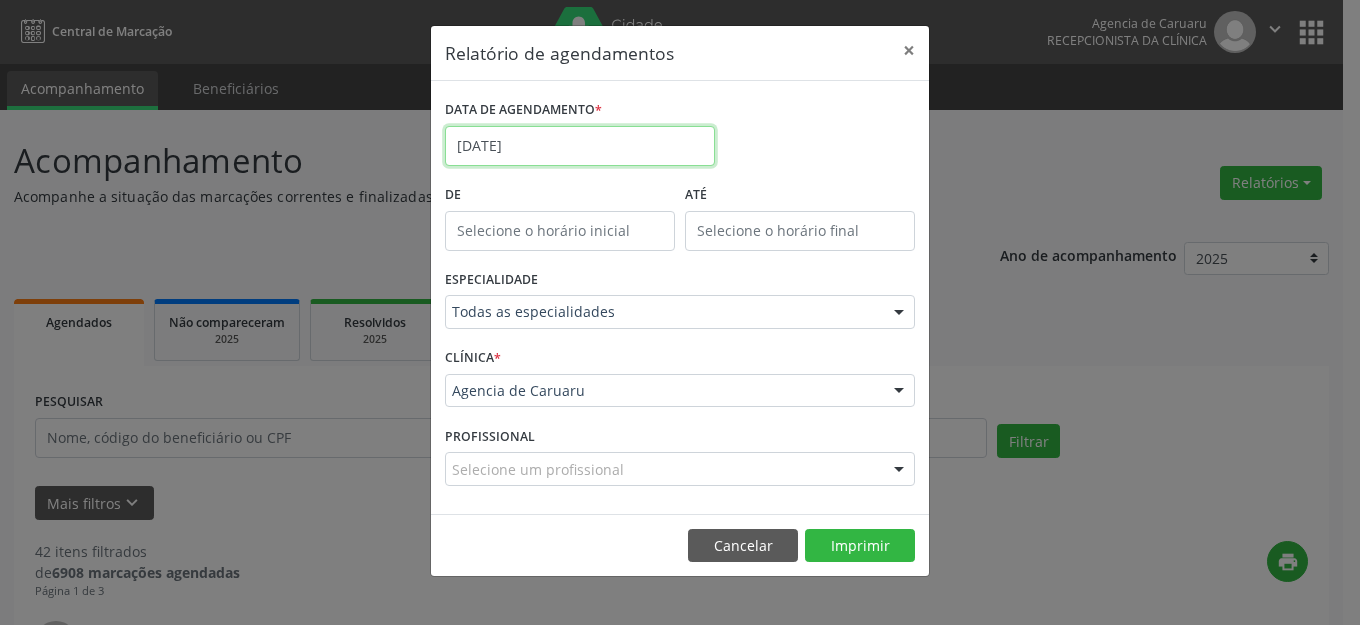 click on "[DATE]" at bounding box center (580, 146) 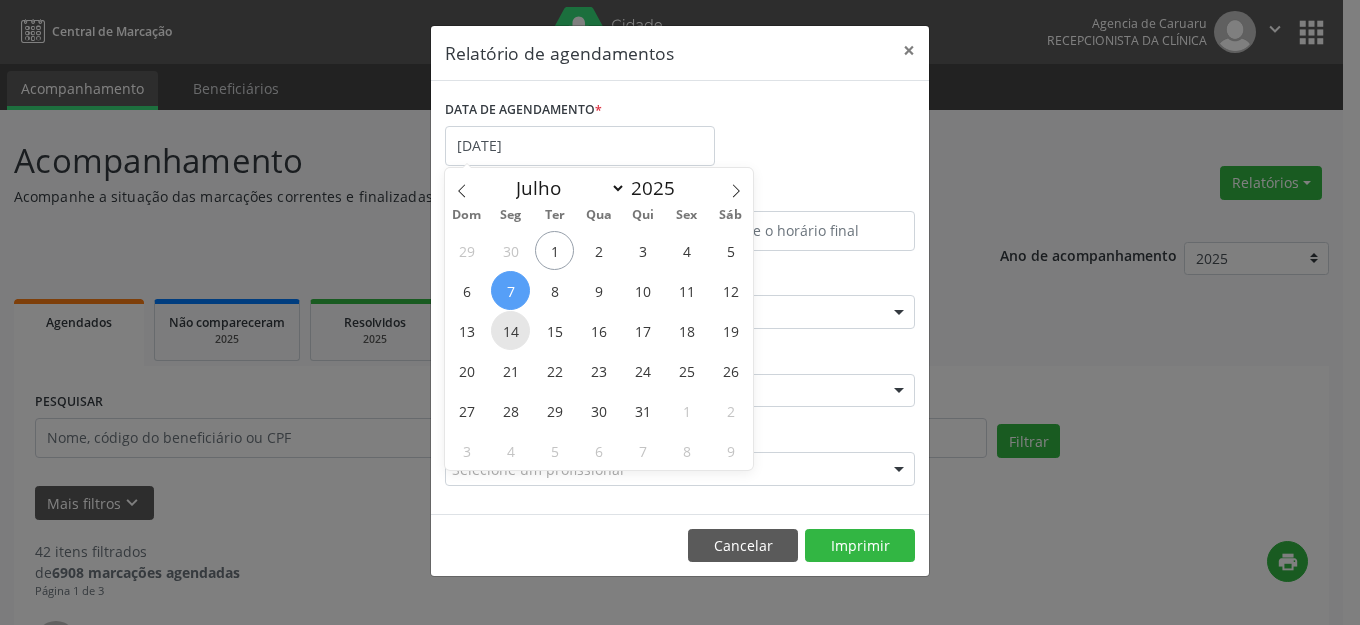 click on "14" at bounding box center (510, 330) 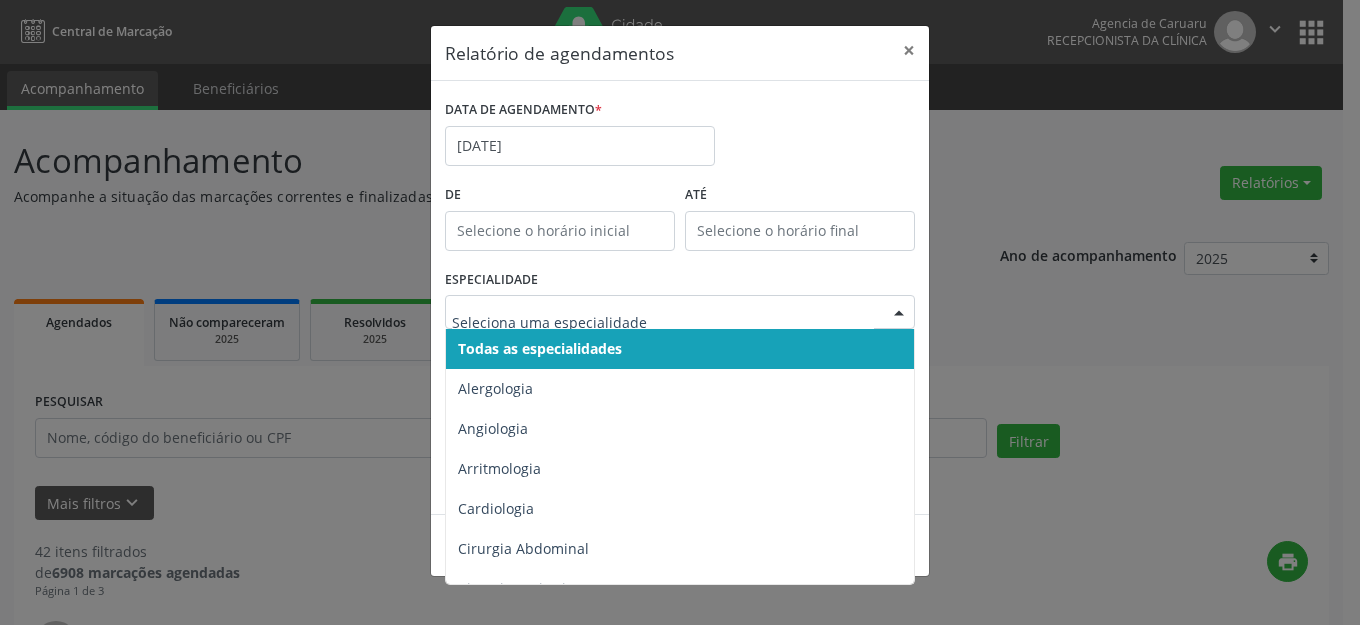 click on "Todas as especialidades" at bounding box center (681, 349) 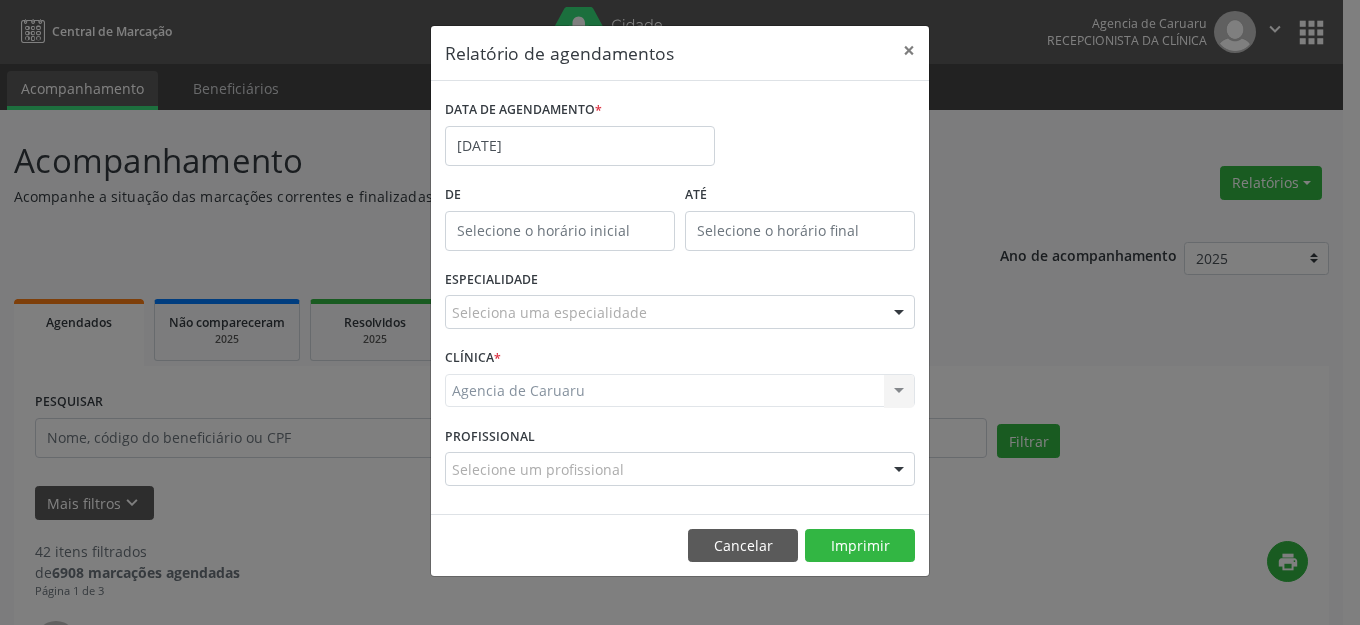 click on "Seleciona uma especialidade" at bounding box center [680, 312] 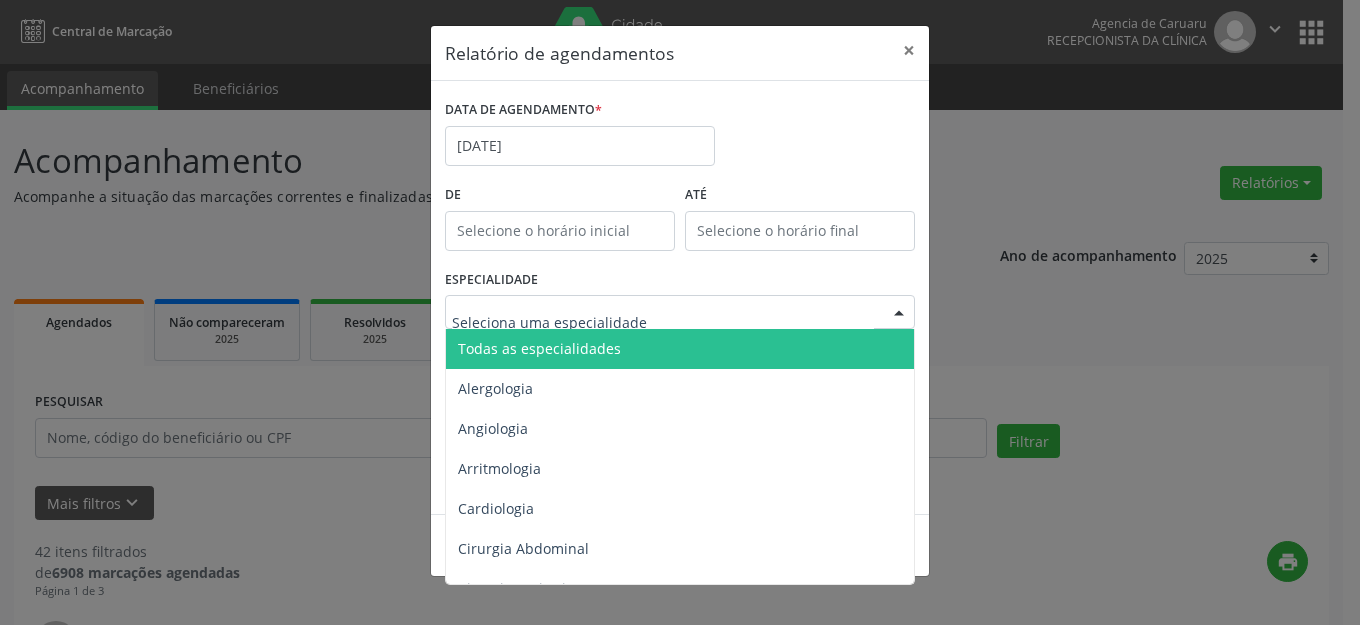 click on "Todas as especialidades" at bounding box center (681, 349) 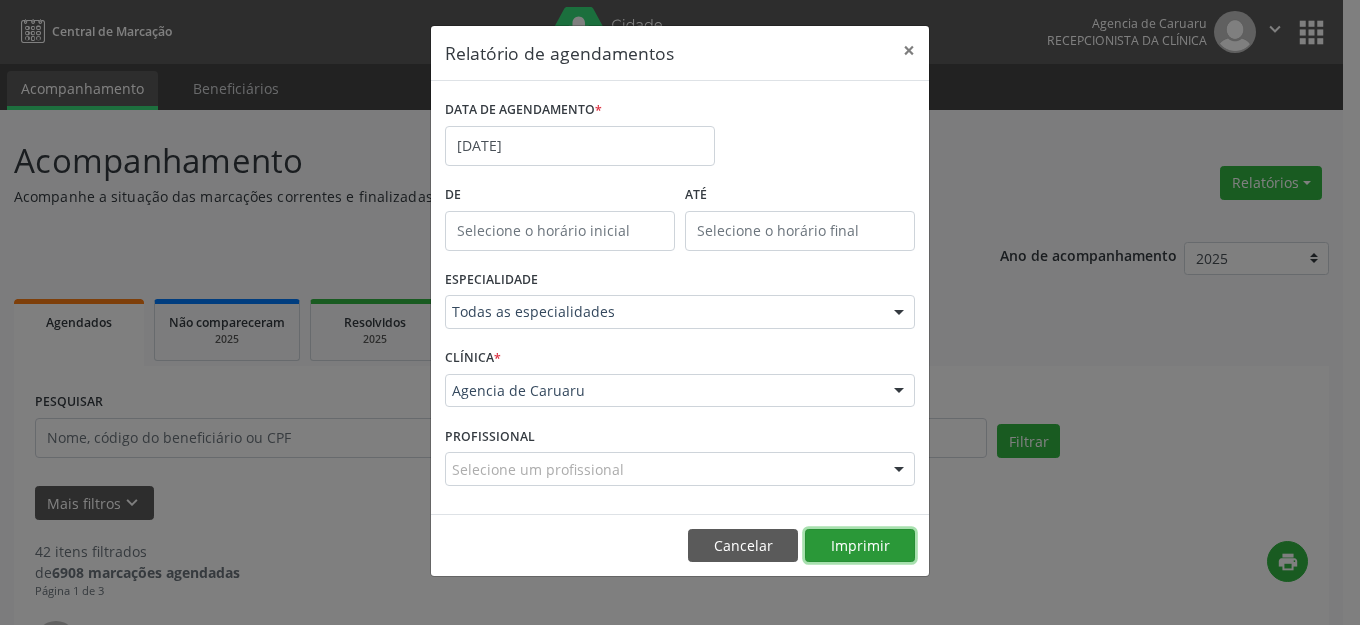 click on "Imprimir" at bounding box center (860, 546) 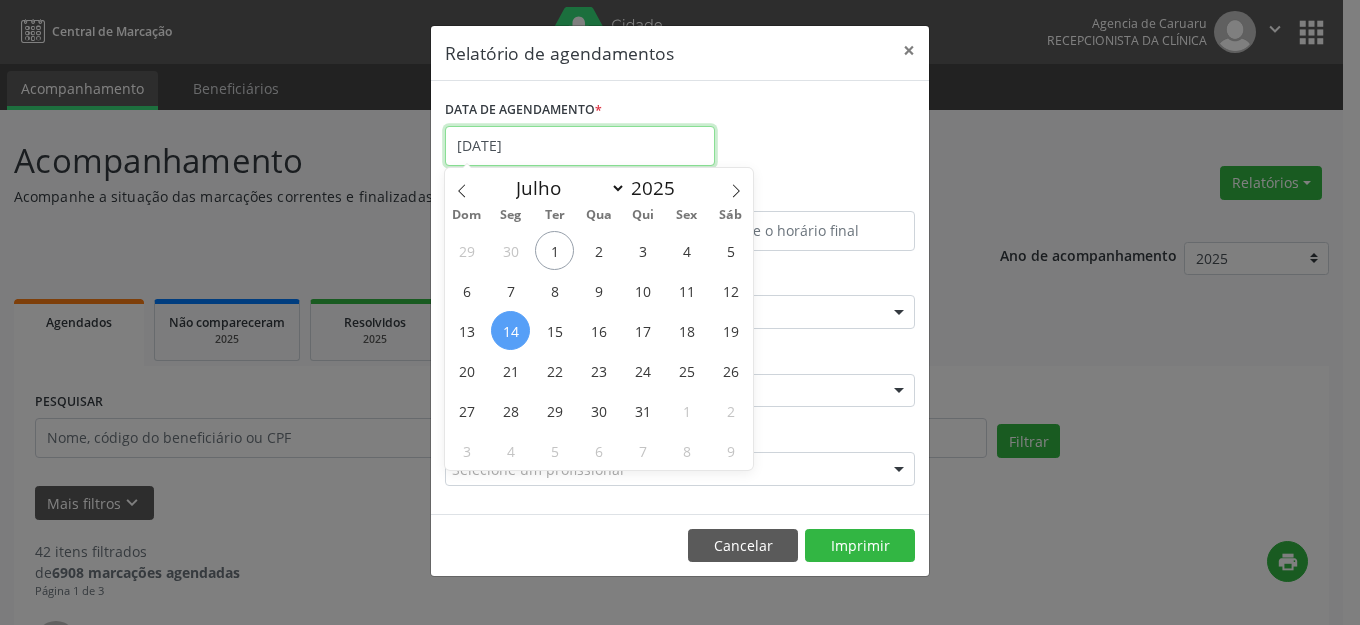 click on "Central de Marcação
Agencia de [GEOGRAPHIC_DATA]
Recepcionista da clínica

Configurações
Sair
apps
Acompanhamento
Beneficiários
Acompanhamento
Acompanhe a situação das marcações correntes e finalizadas
Relatórios
Agendamentos
Procedimentos realizados
Ano de acompanhamento
2025 2024 2023 2022 2021   Agendados   Não compareceram
2025
Resolvidos
2025
Cancelados
2025
PESQUISAR
DATA DE ATENDIMENTO
[DATE]
Filtrar
UNIDADE EXECUTANTE
Todos as unidades         Todos as unidades   Agencia de Caruaru
Nenhum resultado encontrado para: "   "
Não há nenhuma opção para ser exibida.
PROFISSIONAL EXECUTANTE
Selecione um profissional
"" at bounding box center [680, 312] 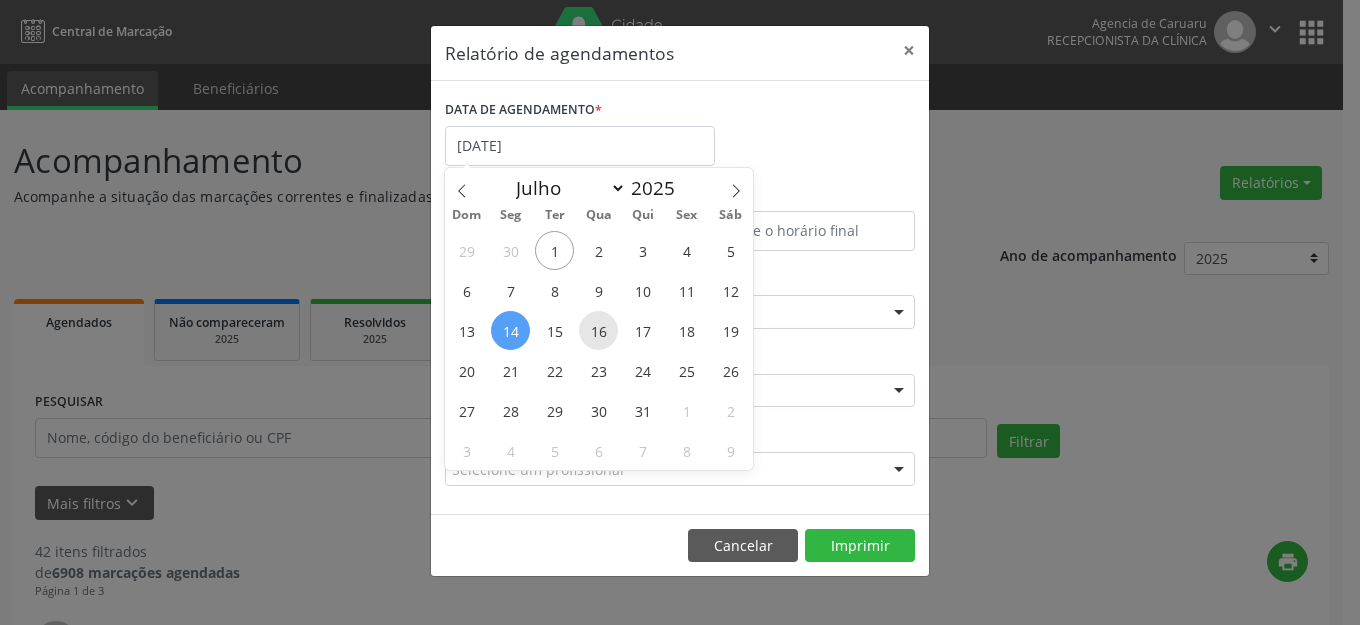 click on "16" at bounding box center (598, 330) 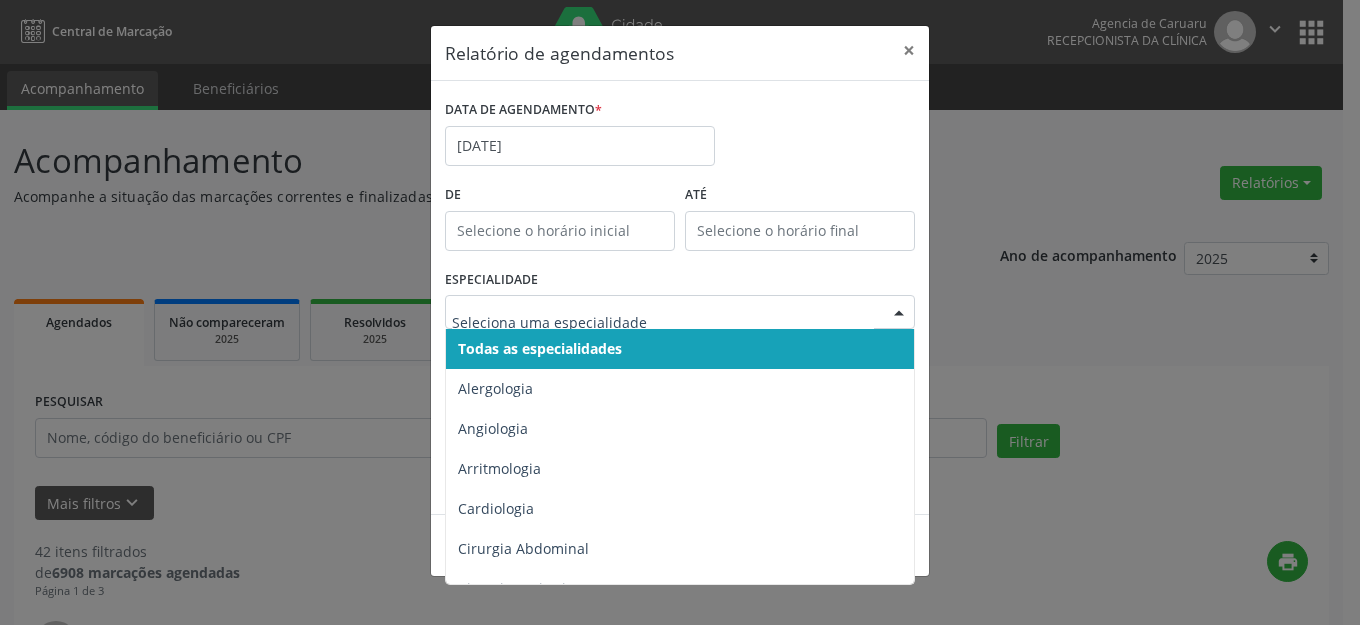 click at bounding box center [663, 322] 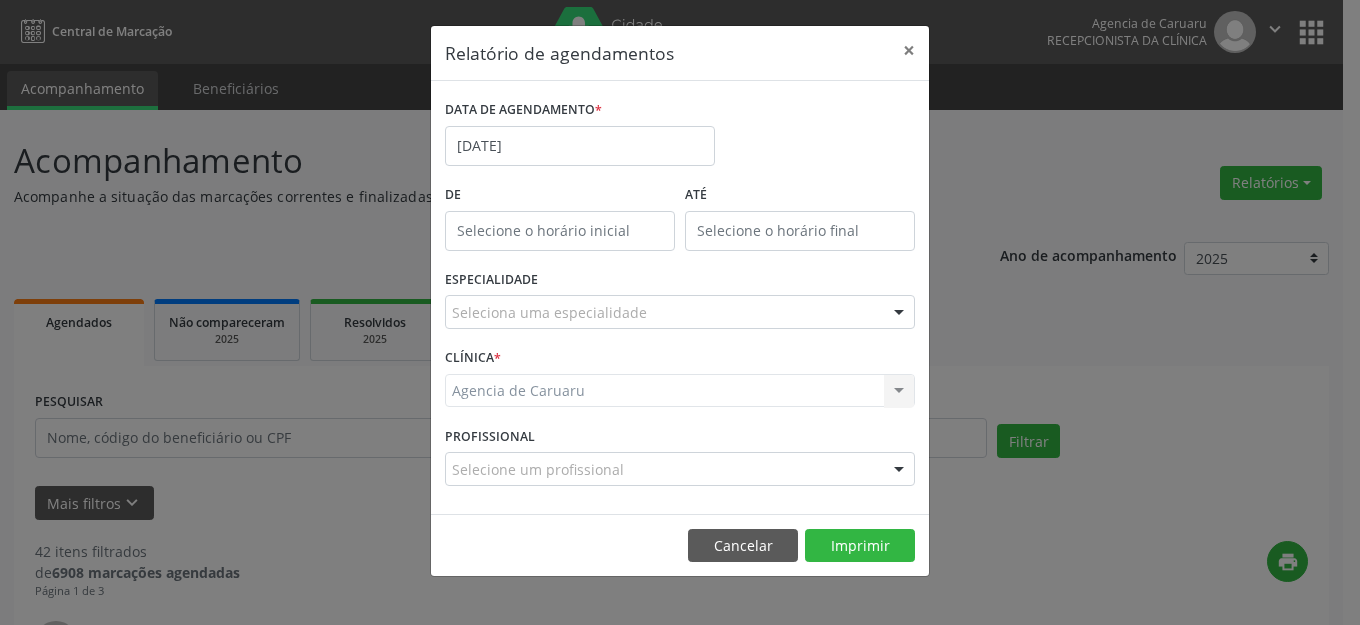 click on "ESPECIALIDADE
Seleciona uma especialidade
Todas as especialidades   Alergologia   Angiologia   Arritmologia   Cardiologia   Cirurgia Abdominal   Cirurgia Bariatrica   Cirurgia Cabeça e Pescoço   Cirurgia Cardiaca   Cirurgia Geral   Cirurgia Ginecologica   Cirurgia Mastologia Oncologica   Cirurgia Pediatrica   Cirurgia Plastica   Cirurgia Toracica   Cirurgia geral oncológica   Cirurgia geral oncológica   Cirurgião Dermatológico   Clinica Geral   Clinica Medica   Consulta de Enfermagem - Hiperdia   Consulta de Enfermagem - Preventivo   Consulta de Enfermagem - Pré-[DATE]   Consulta de Enfermagem - Puericultura   Dermatologia   Endocinologia   Endocrino [MEDICAL_DATA]   Endocrinologia   Fisioterapia   Fisioterapia Cirurgica   Fonoaudiologia   Gastro/Hepato   Gastroenterologia   Gastropediatria   Geriatria   Ginecologia   Gnecologia   Hebiatra   Hematologia   Hepatologia   Inf.Inf - Infectologista   Infectologia Pediátrica   Mastologia       Medicina da Dor" at bounding box center (680, 304) 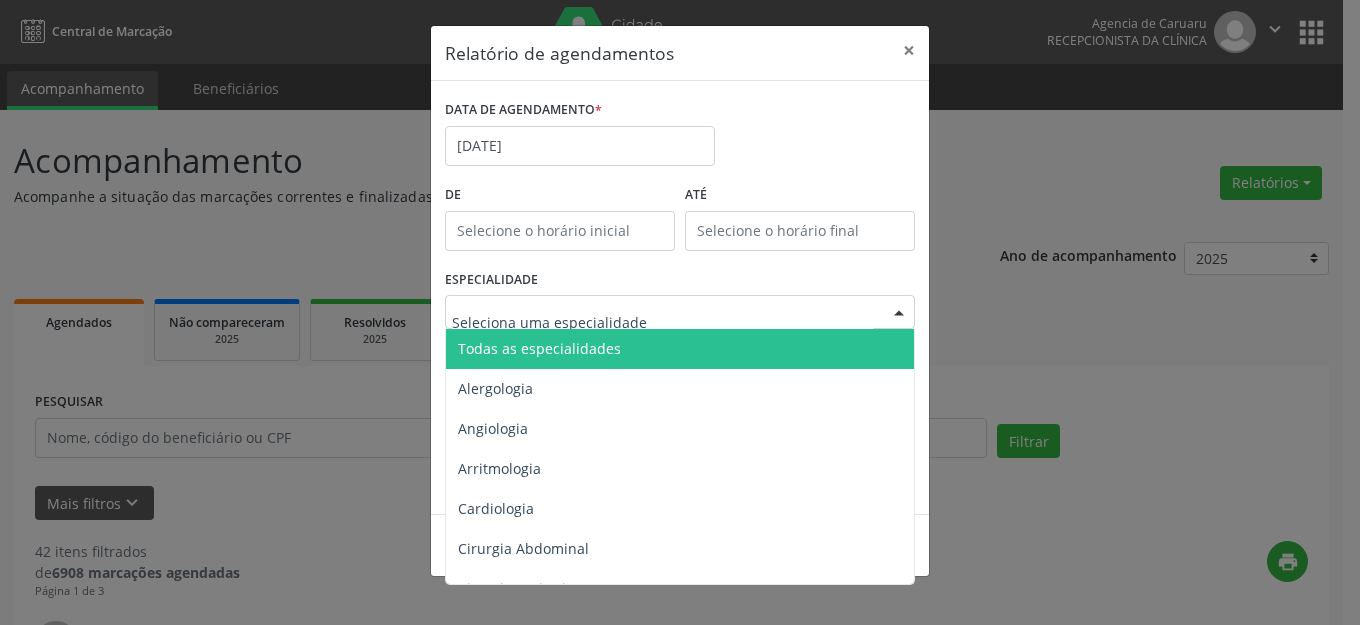 click on "Todas as especialidades" at bounding box center (681, 349) 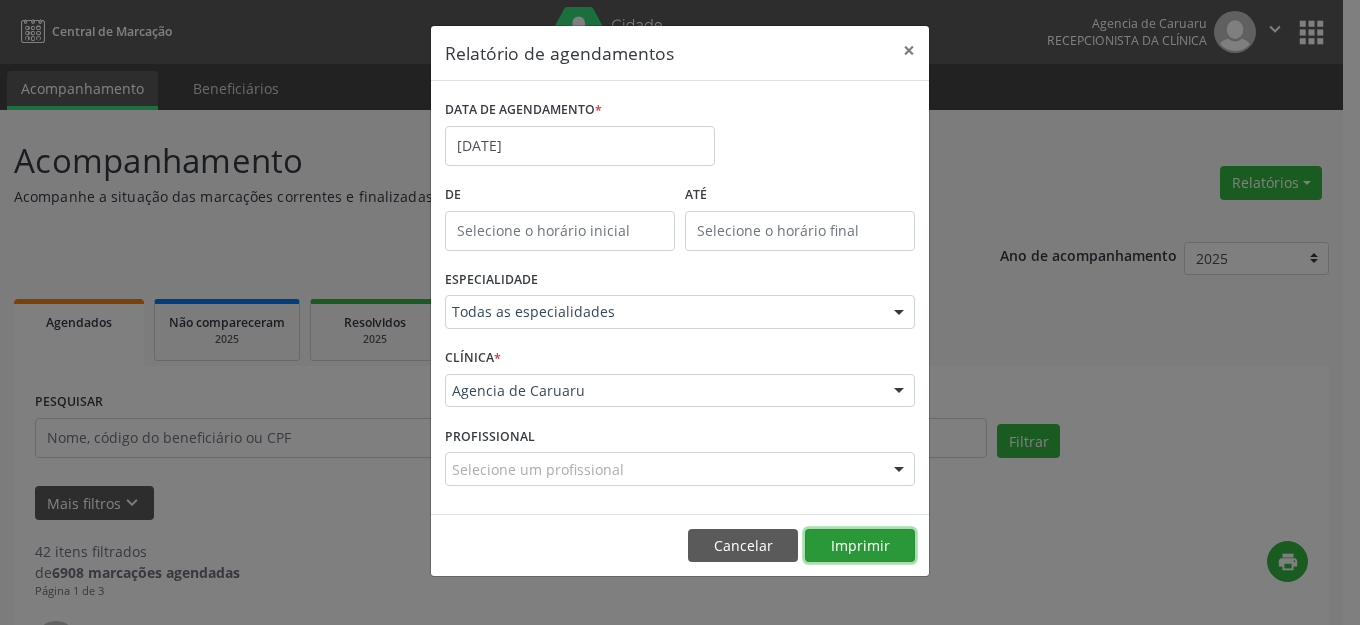 click on "Imprimir" at bounding box center [860, 546] 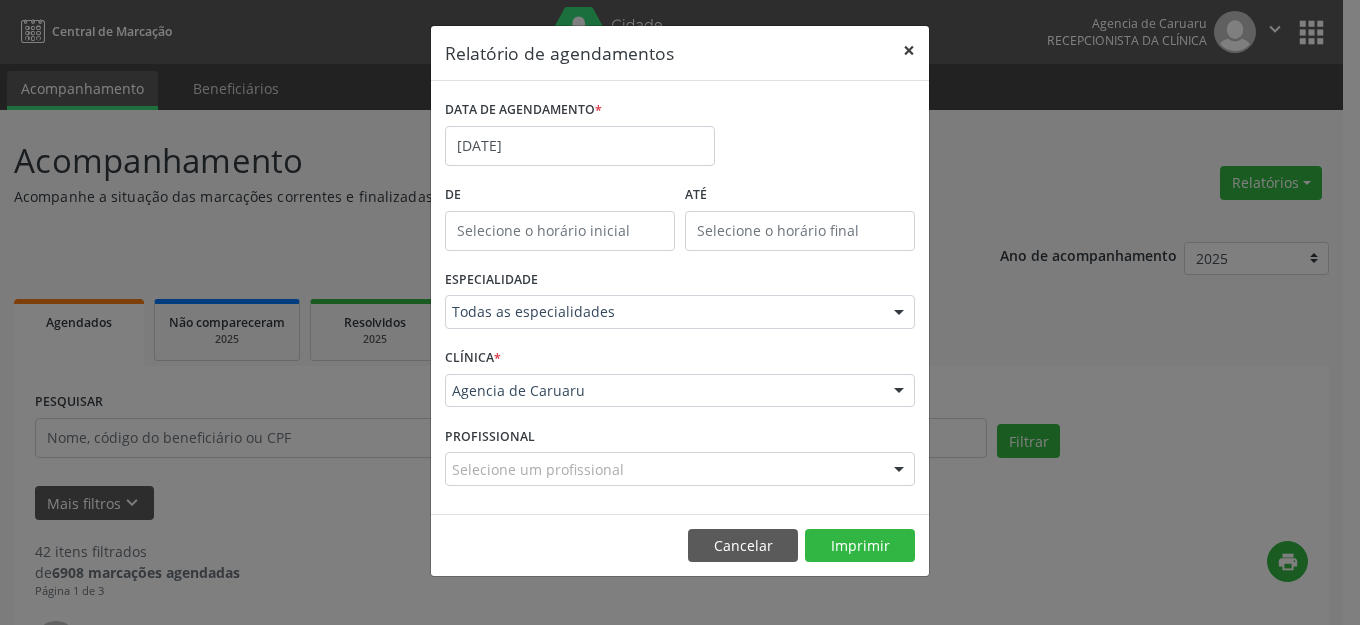 click on "×" at bounding box center (909, 50) 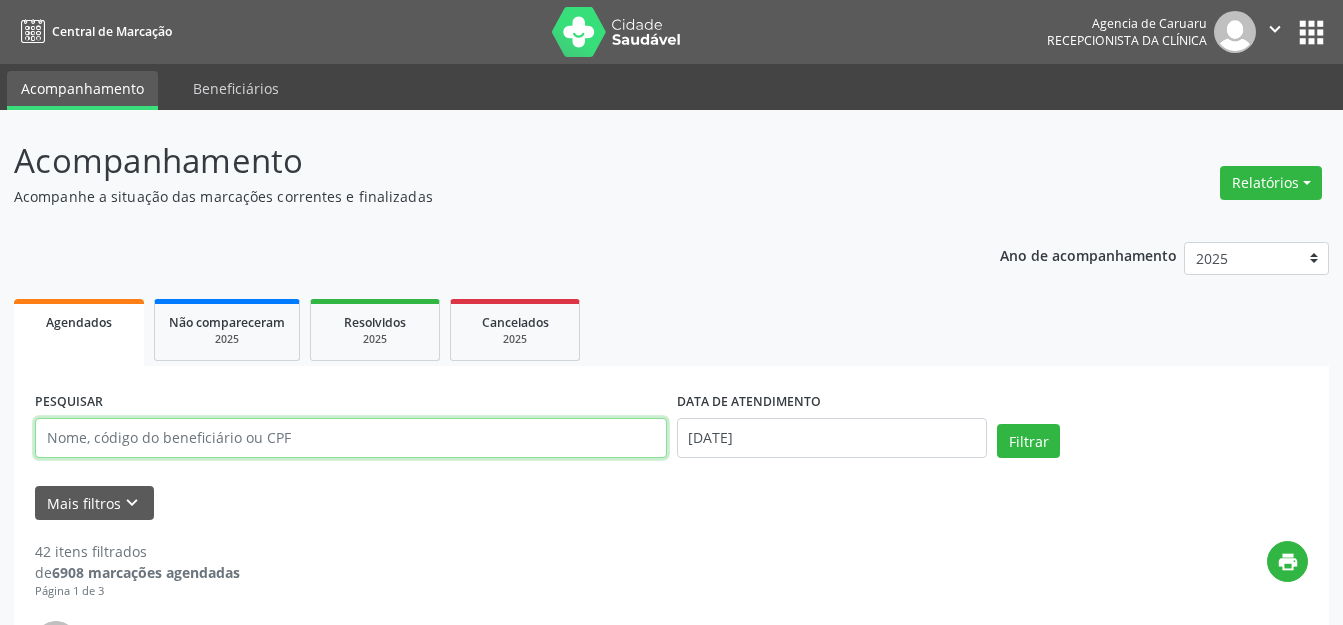 click at bounding box center (351, 438) 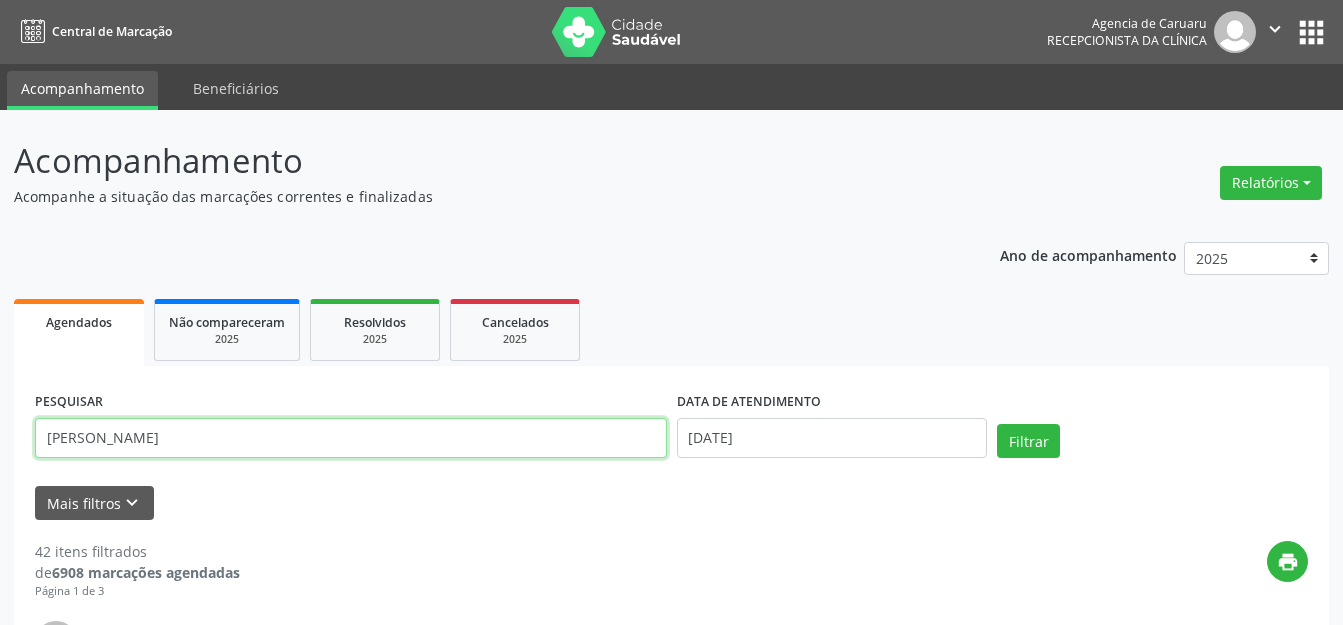 type on "[PERSON_NAME]" 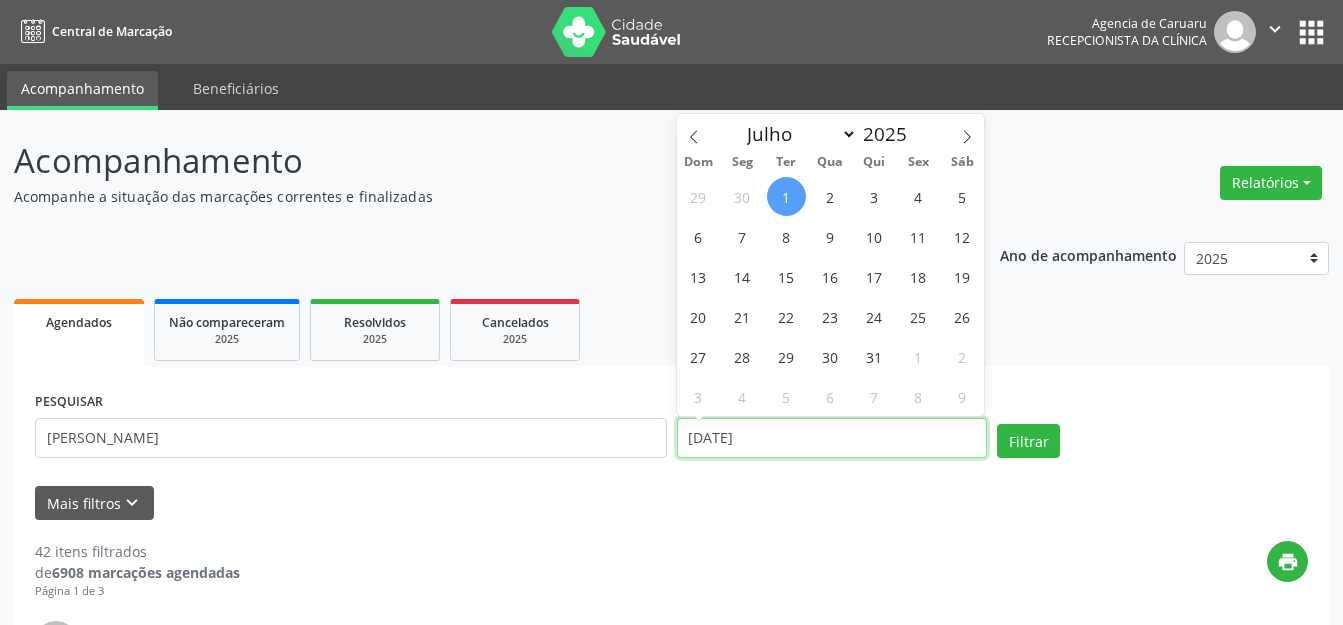 click on "[DATE]" at bounding box center (832, 438) 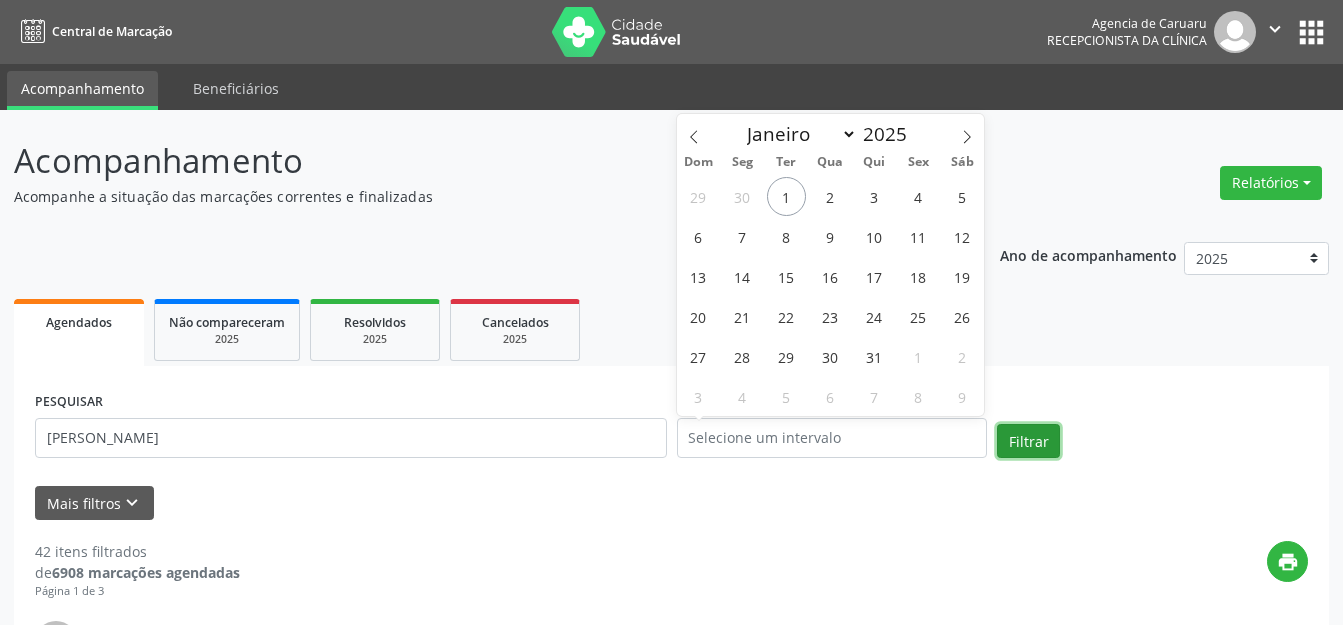 click on "Filtrar" at bounding box center [1028, 441] 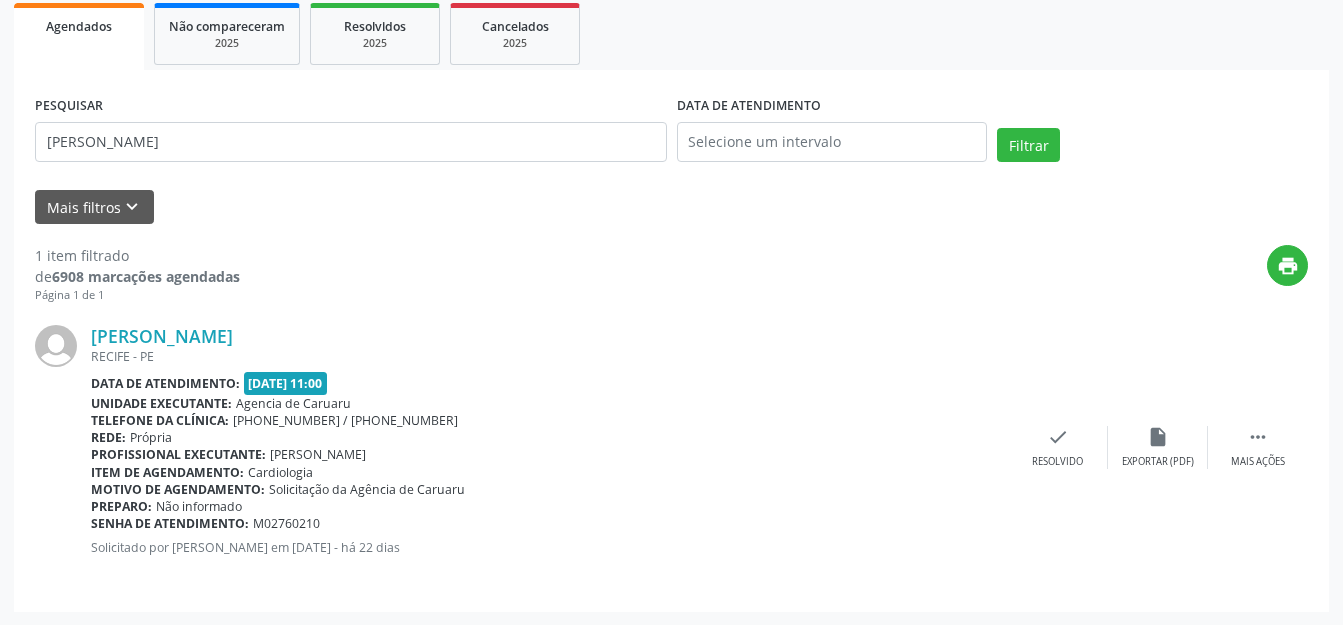 scroll, scrollTop: 297, scrollLeft: 0, axis: vertical 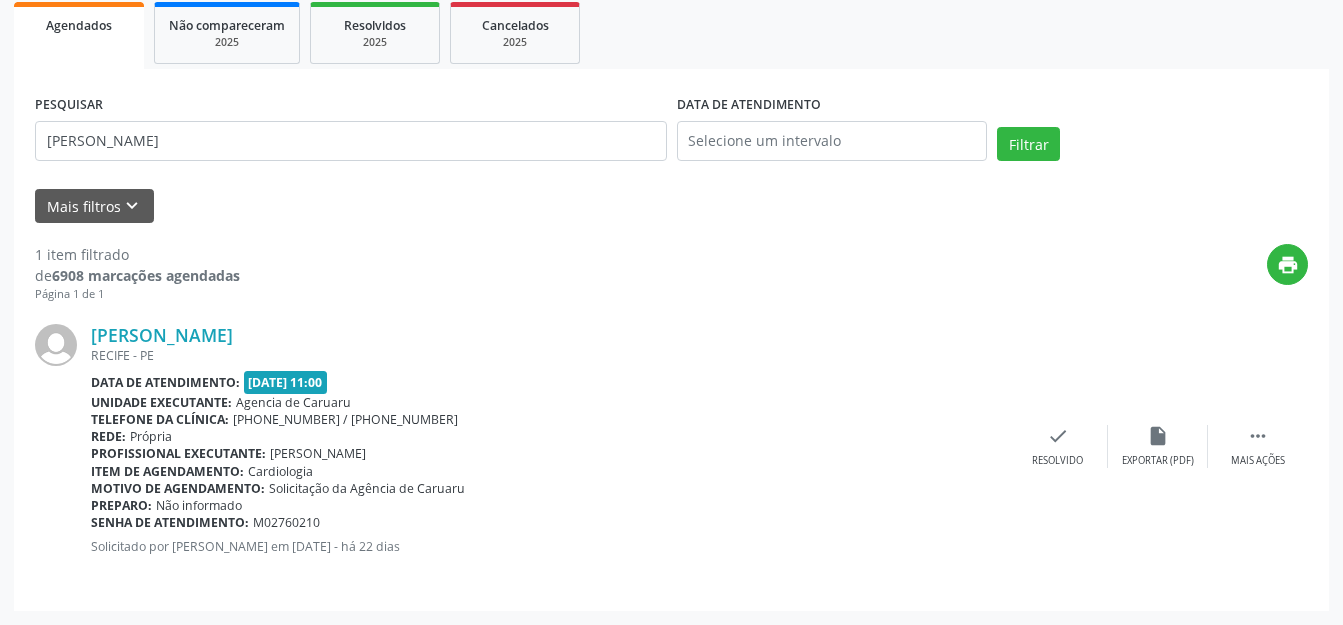 click on "Mais filtros
keyboard_arrow_down" at bounding box center (671, 206) 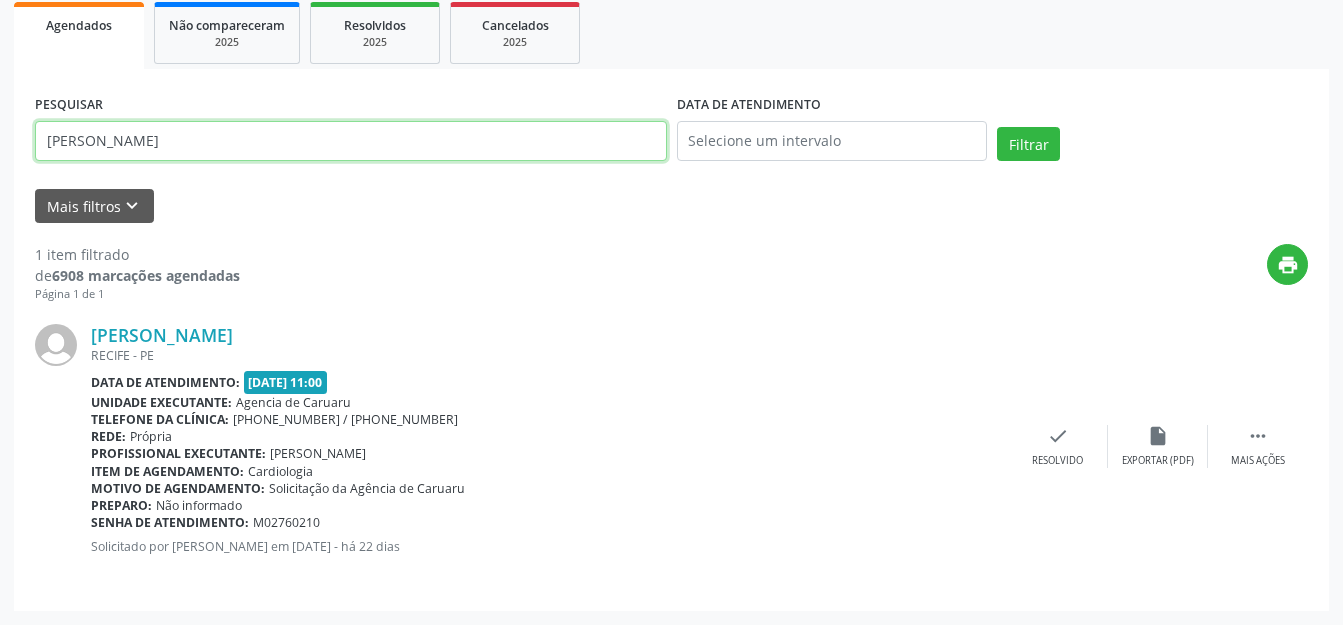 drag, startPoint x: 468, startPoint y: 140, endPoint x: 0, endPoint y: 219, distance: 474.6209 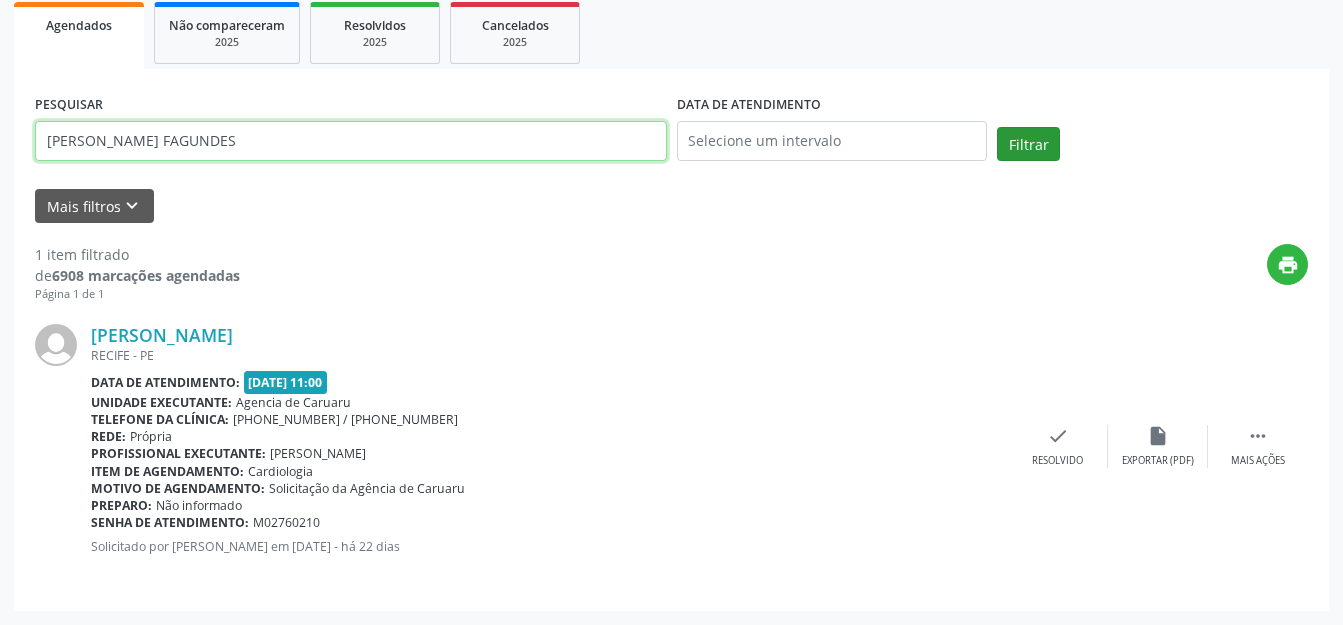 type on "[PERSON_NAME] FAGUNDES" 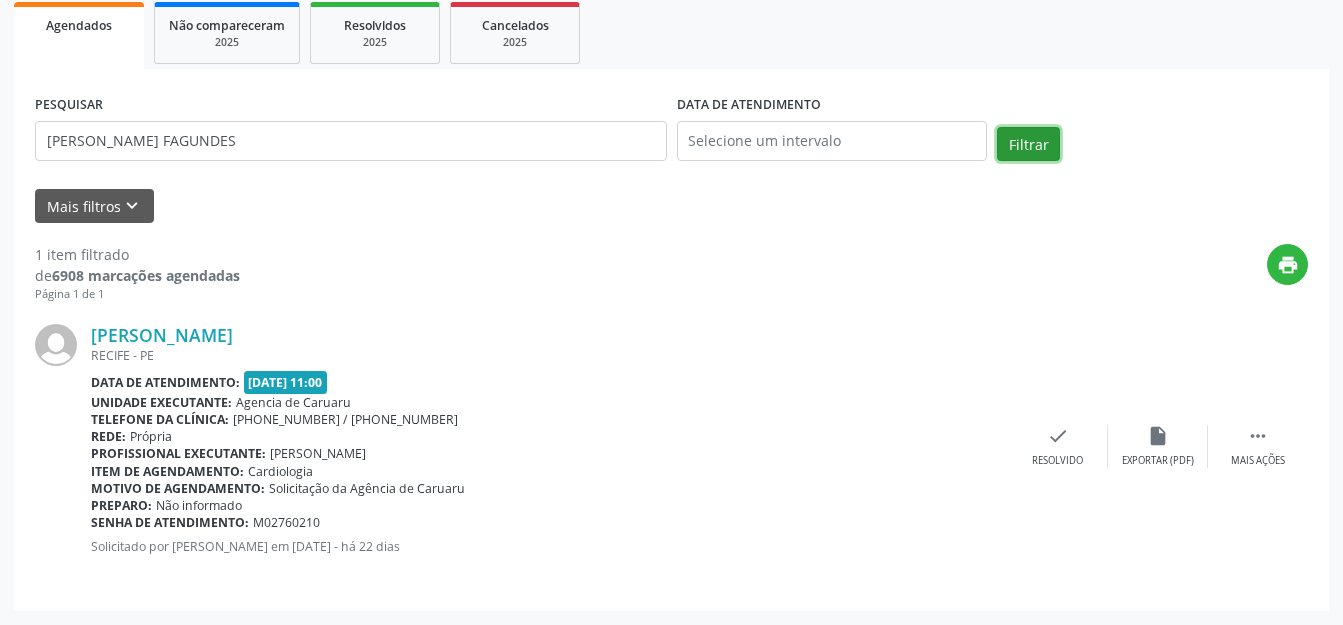 click on "Filtrar" at bounding box center [1028, 144] 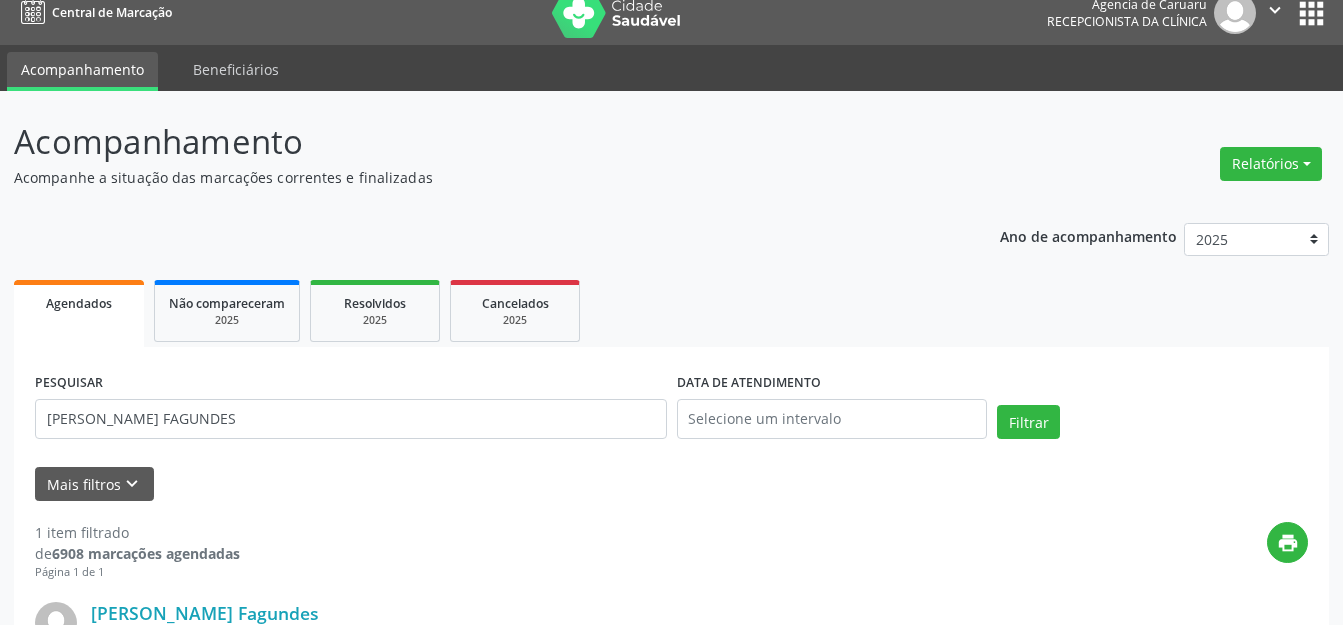 scroll, scrollTop: 14, scrollLeft: 0, axis: vertical 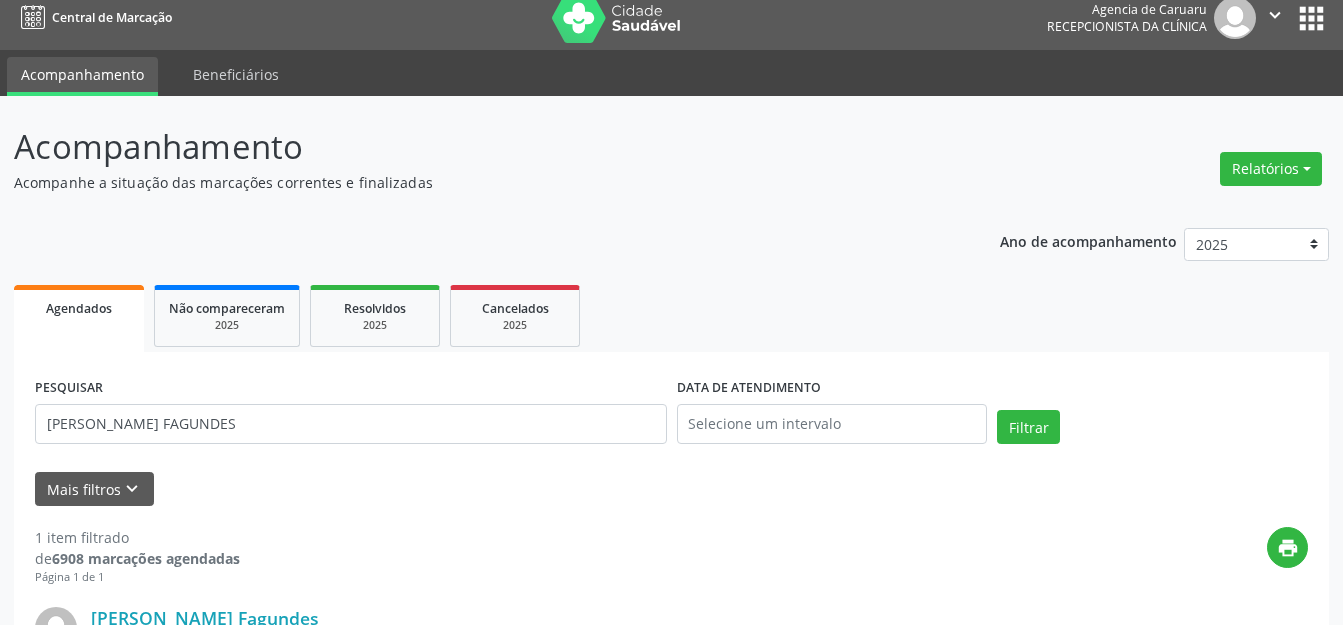click on "Relatórios
Agendamentos
Procedimentos realizados" at bounding box center [1271, 169] 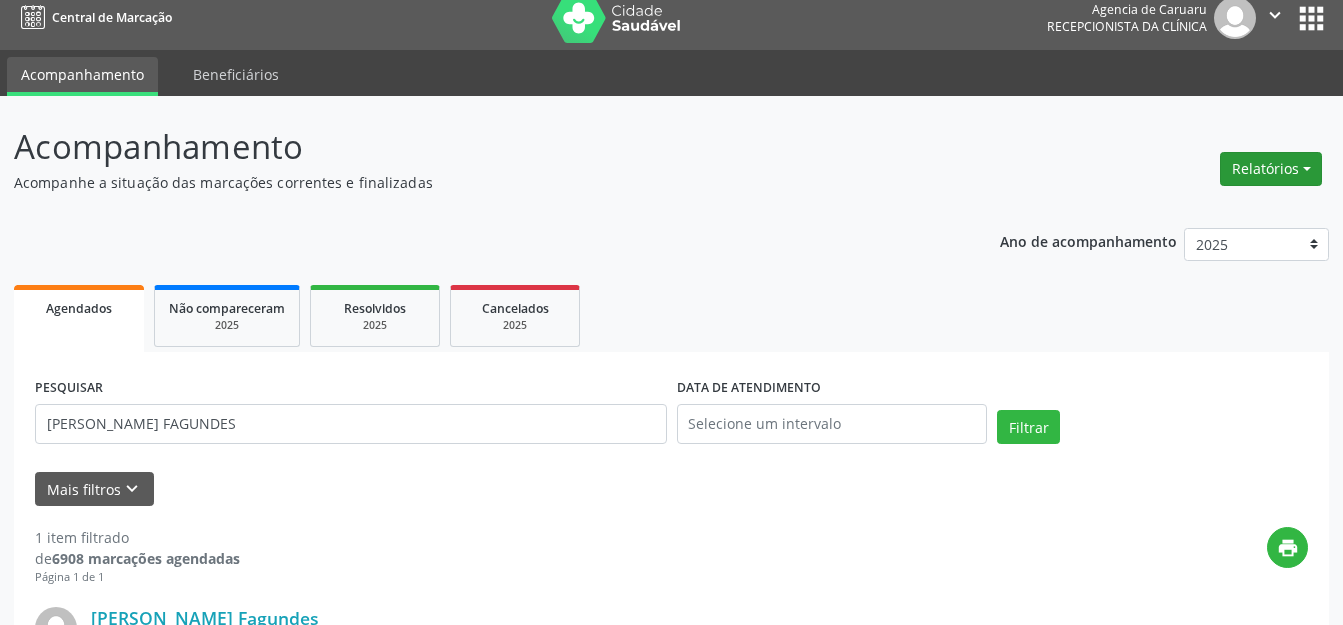 click on "Relatórios" at bounding box center (1271, 169) 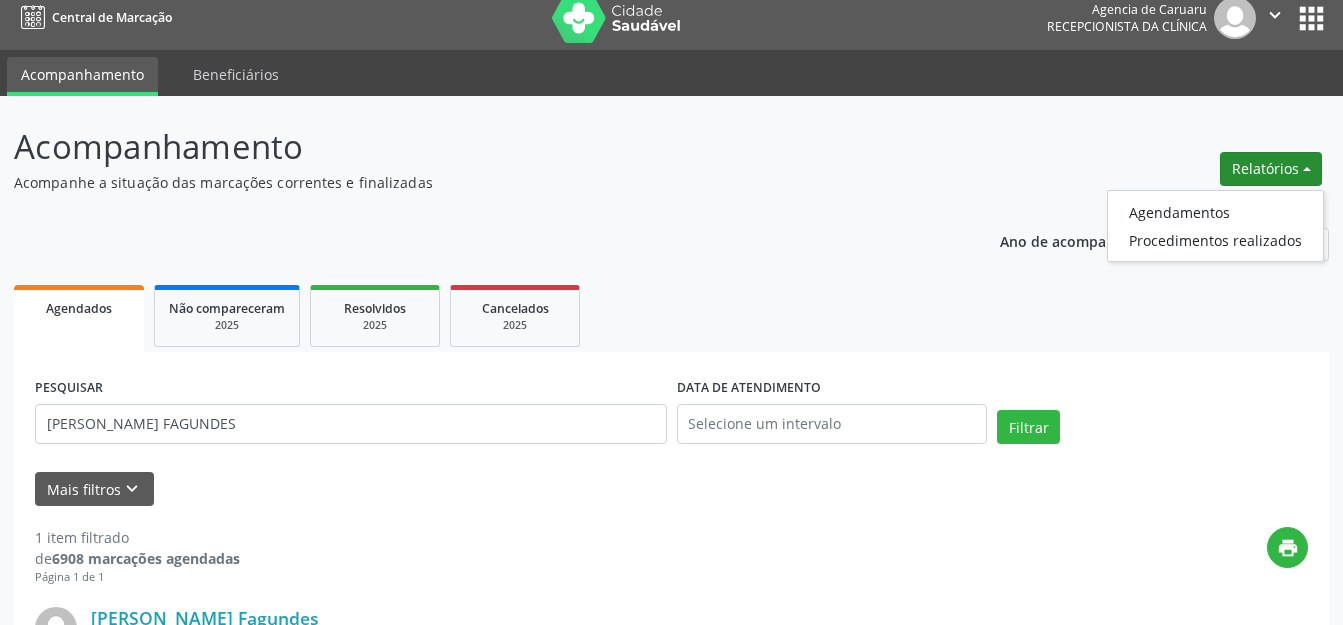 click on "Agendamentos
Procedimentos realizados" at bounding box center (1215, 226) 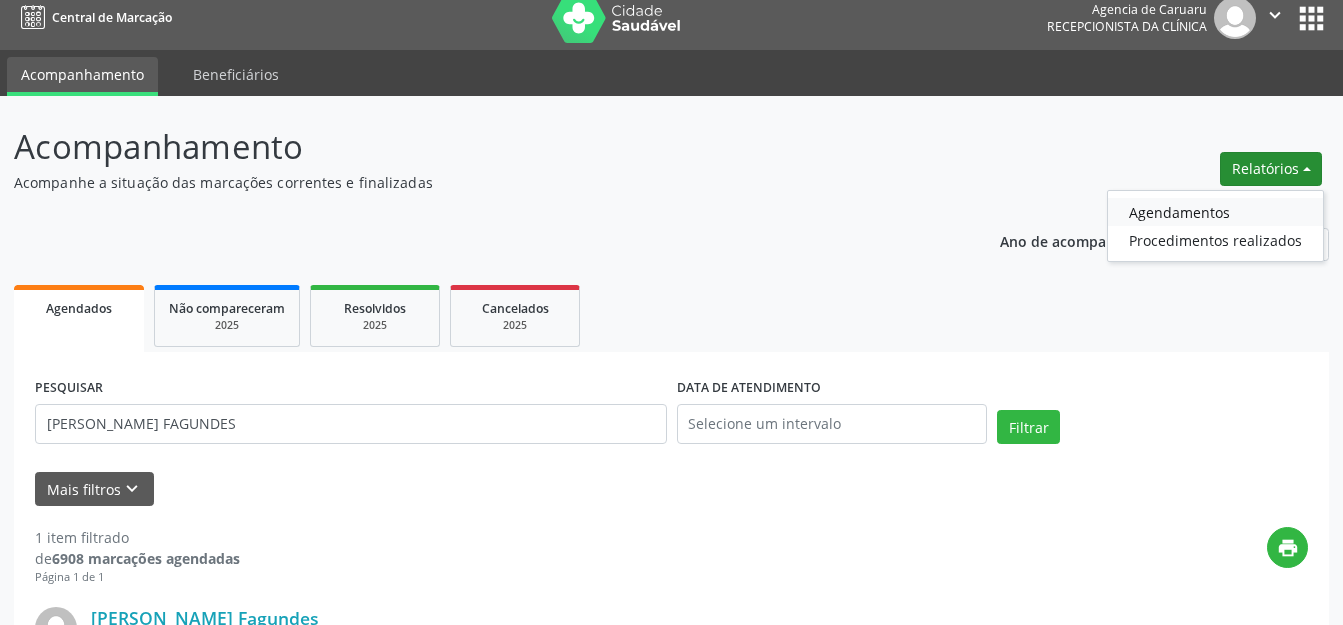 click on "Agendamentos" at bounding box center (1215, 212) 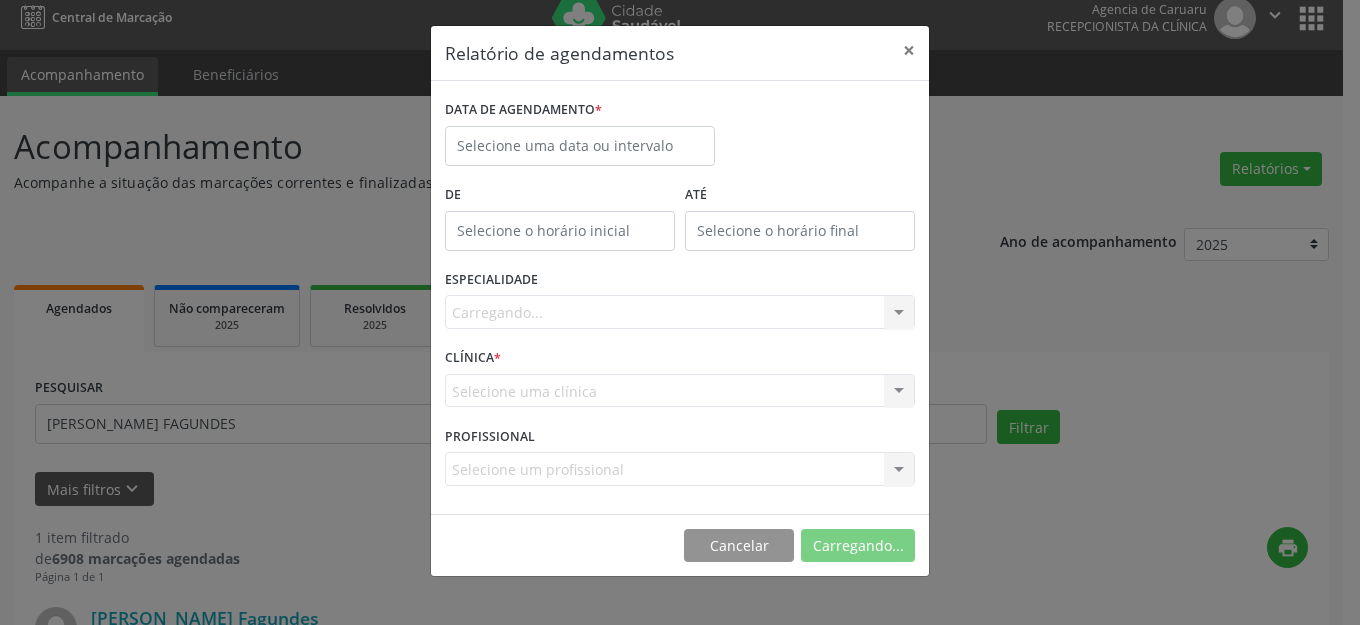 click on "DATA DE AGENDAMENTO
*" at bounding box center [523, 110] 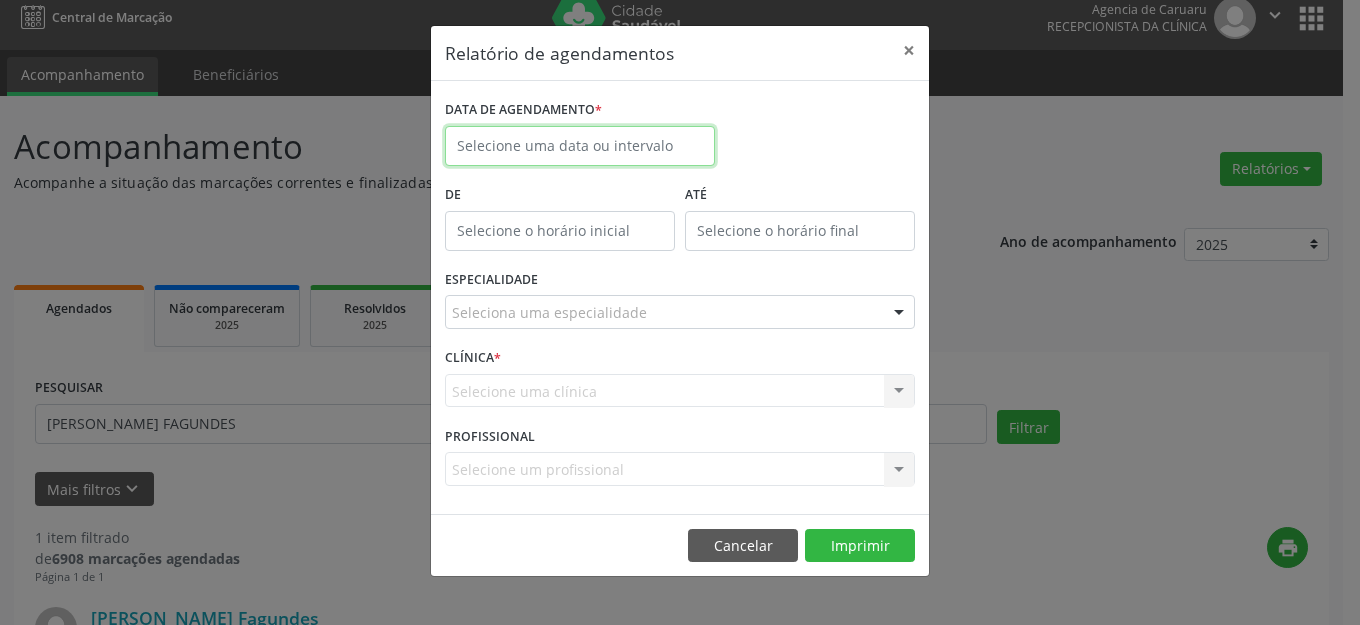 click at bounding box center (580, 146) 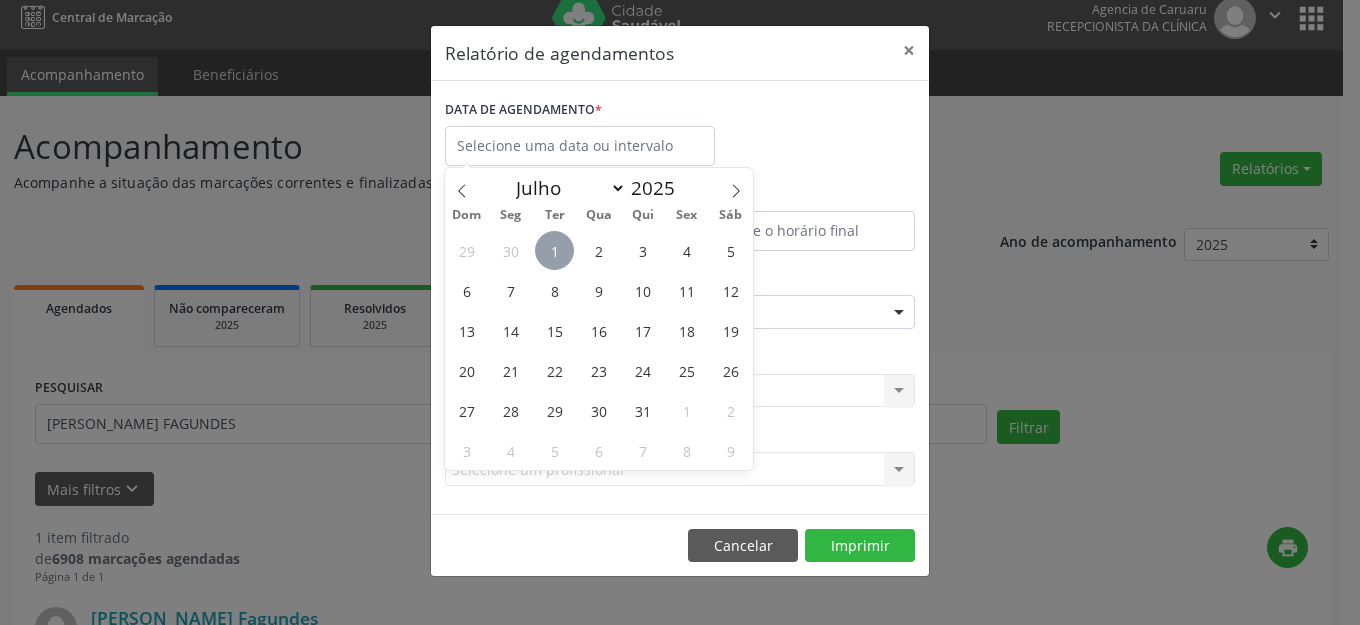 click on "1" at bounding box center (554, 250) 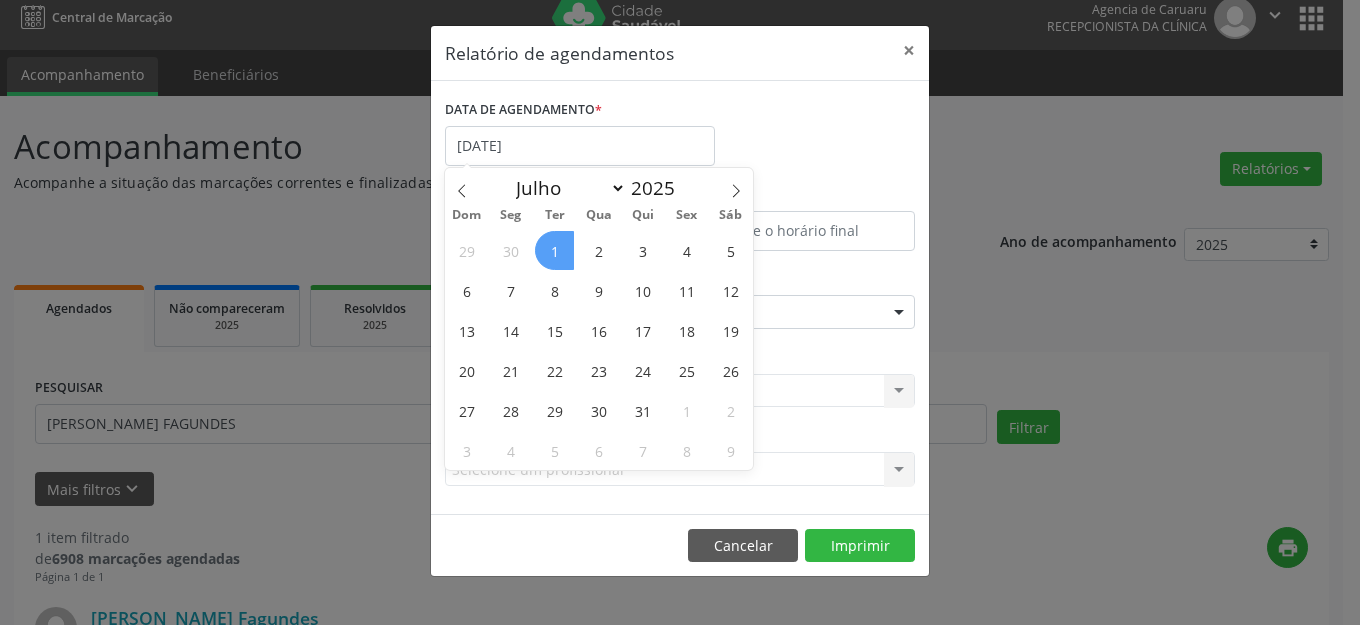 click on "1" at bounding box center (554, 250) 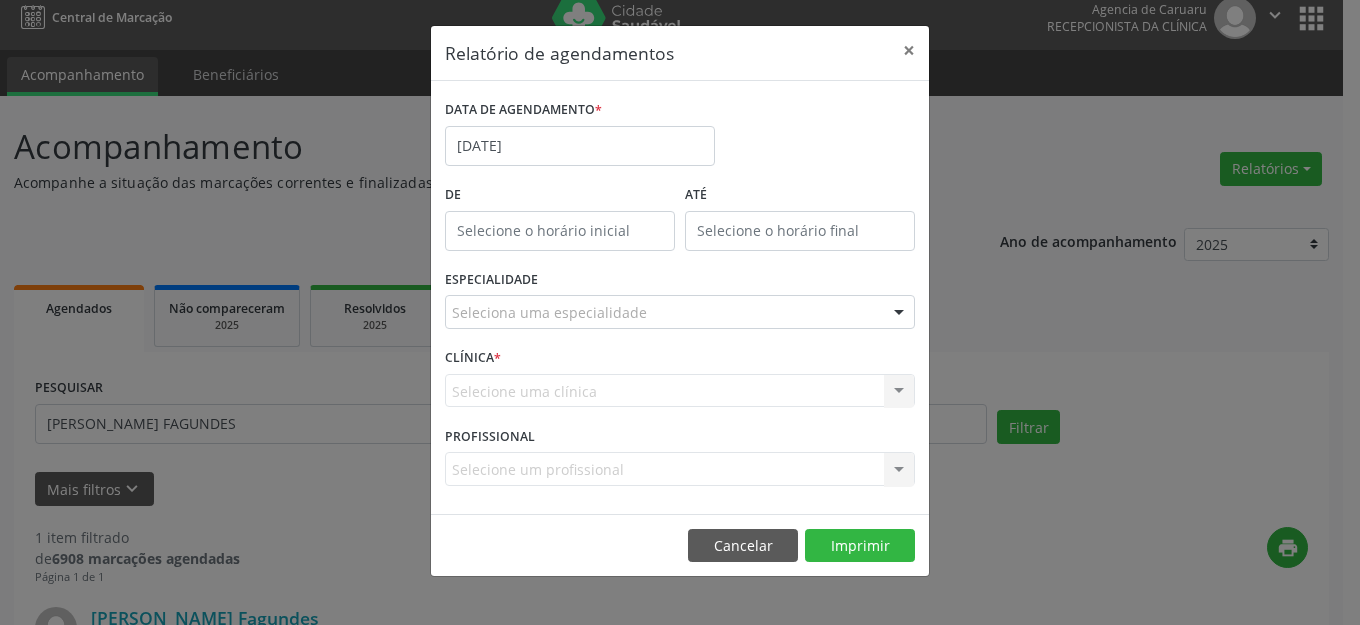 click on "Seleciona uma especialidade" at bounding box center [680, 312] 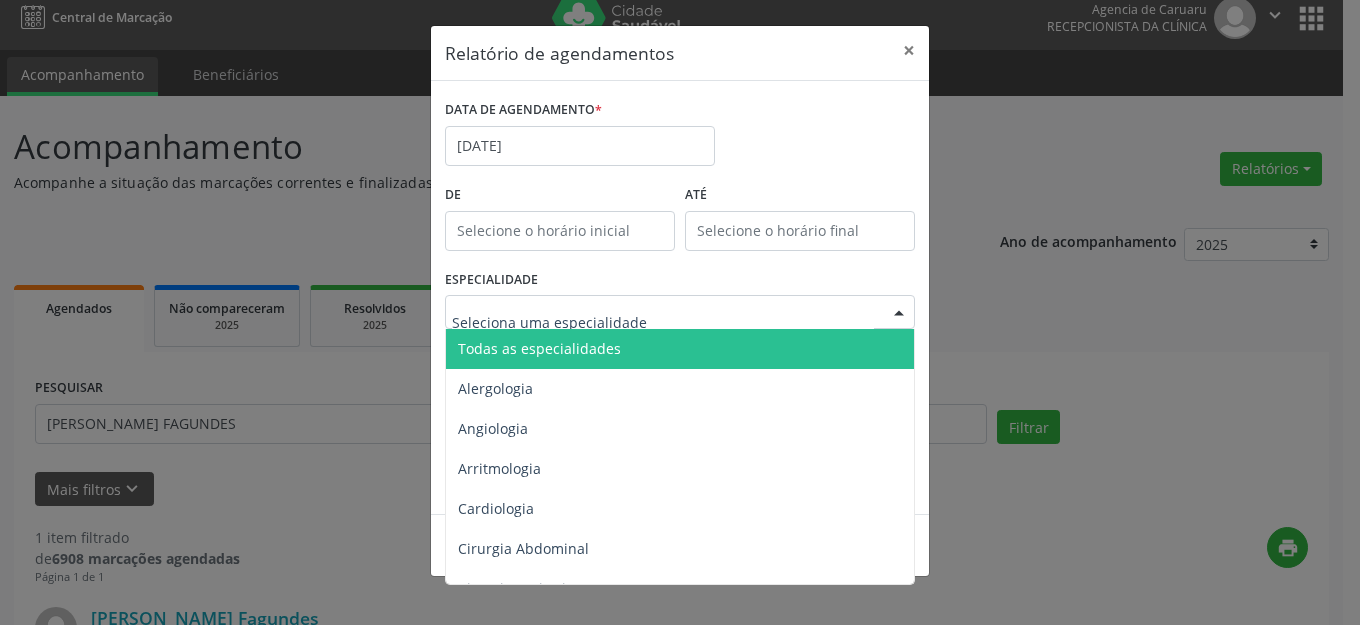click on "Todas as especialidades" at bounding box center (681, 349) 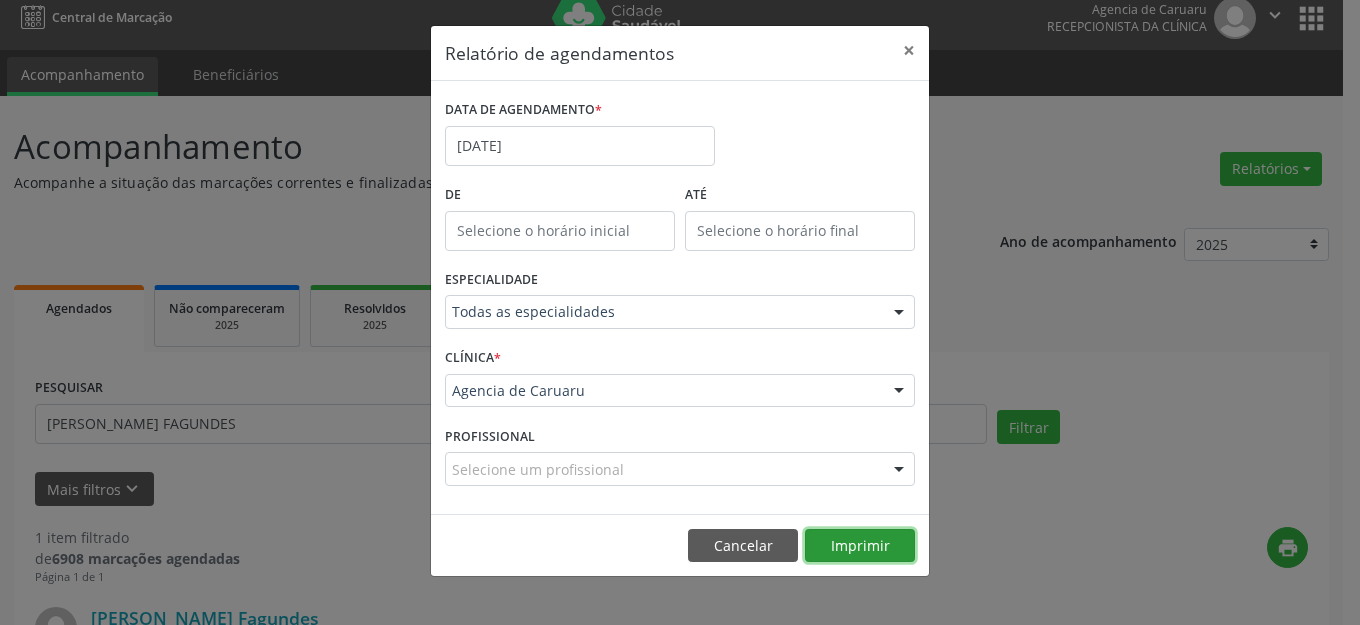 click on "Imprimir" at bounding box center [860, 546] 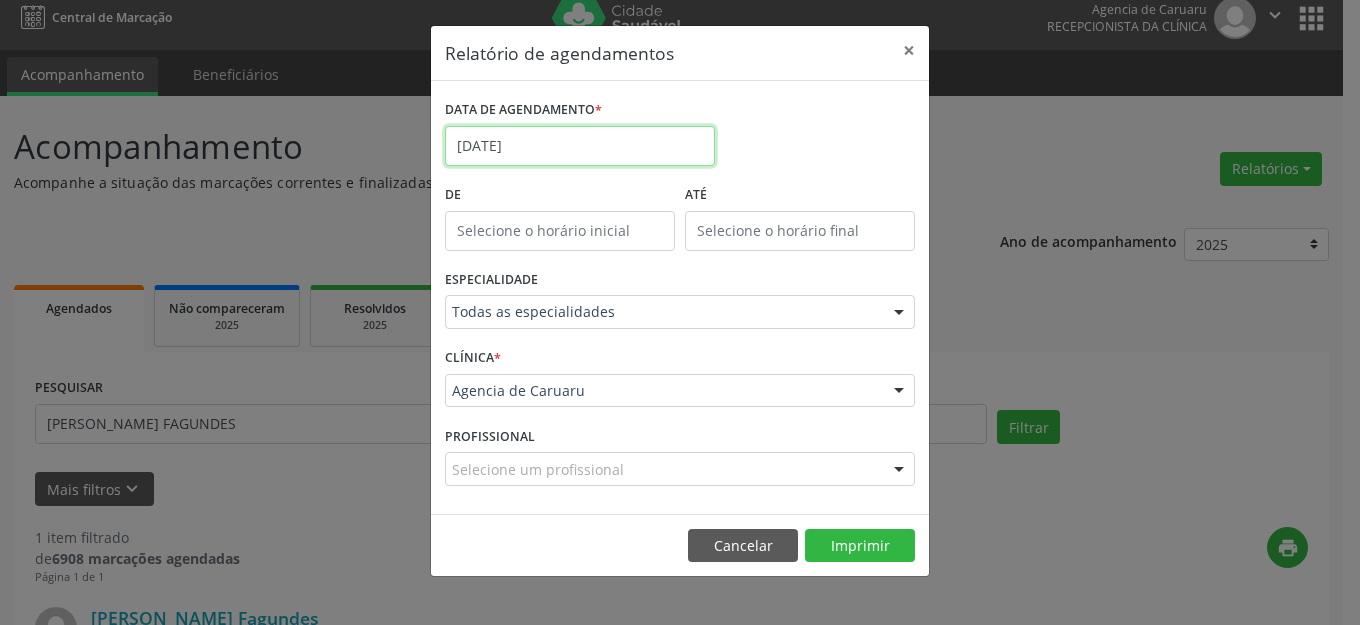 click on "Central de Marcação
Agencia de [GEOGRAPHIC_DATA]
Recepcionista da clínica

Configurações
Sair
apps
Acompanhamento
Beneficiários
Acompanhamento
Acompanhe a situação das marcações correntes e finalizadas
Relatórios
Agendamentos
Procedimentos realizados
Ano de acompanhamento
2025 2024 2023 2022 2021   Agendados   Não compareceram
2025
Resolvidos
2025
Cancelados
2025
PESQUISAR
[PERSON_NAME] FAGUNDES
DATA DE ATENDIMENTO
Filtrar
UNIDADE EXECUTANTE
Selecione uma unidade
Todos as unidades   Agencia de Caruaru
Nenhum resultado encontrado para: "   "
Não há nenhuma opção para ser exibida.
PROFISSIONAL EXECUTANTE
"" at bounding box center (680, 298) 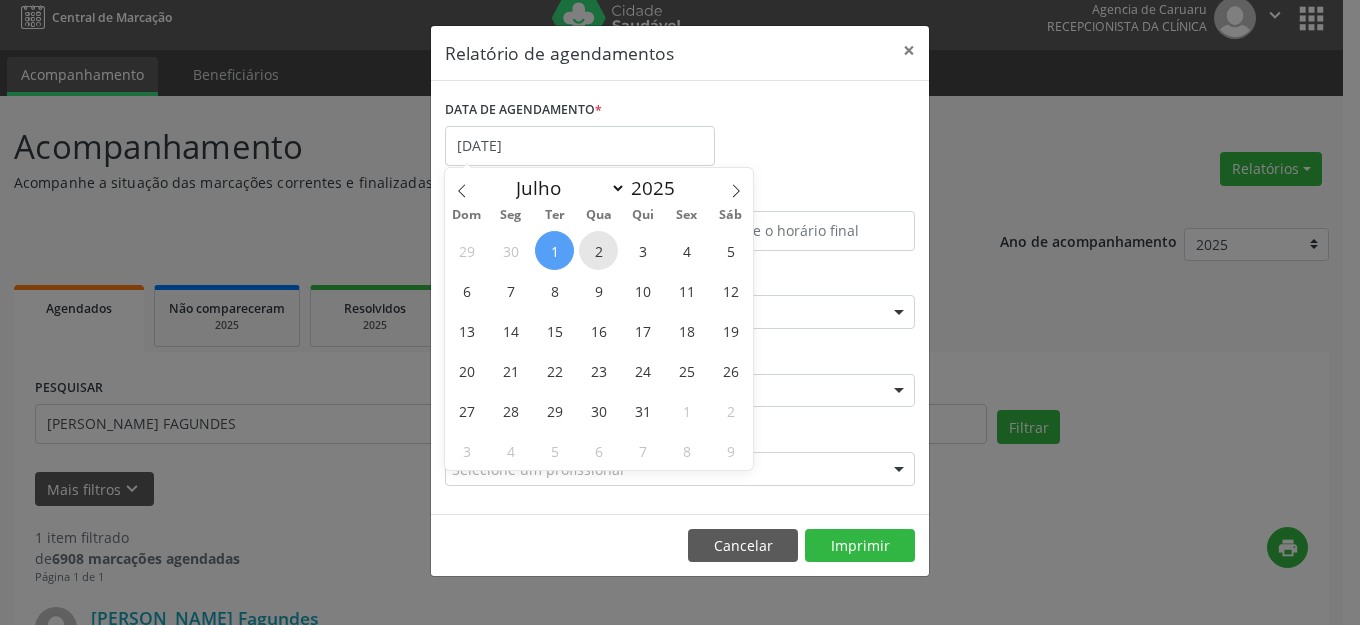 click on "2" at bounding box center (598, 250) 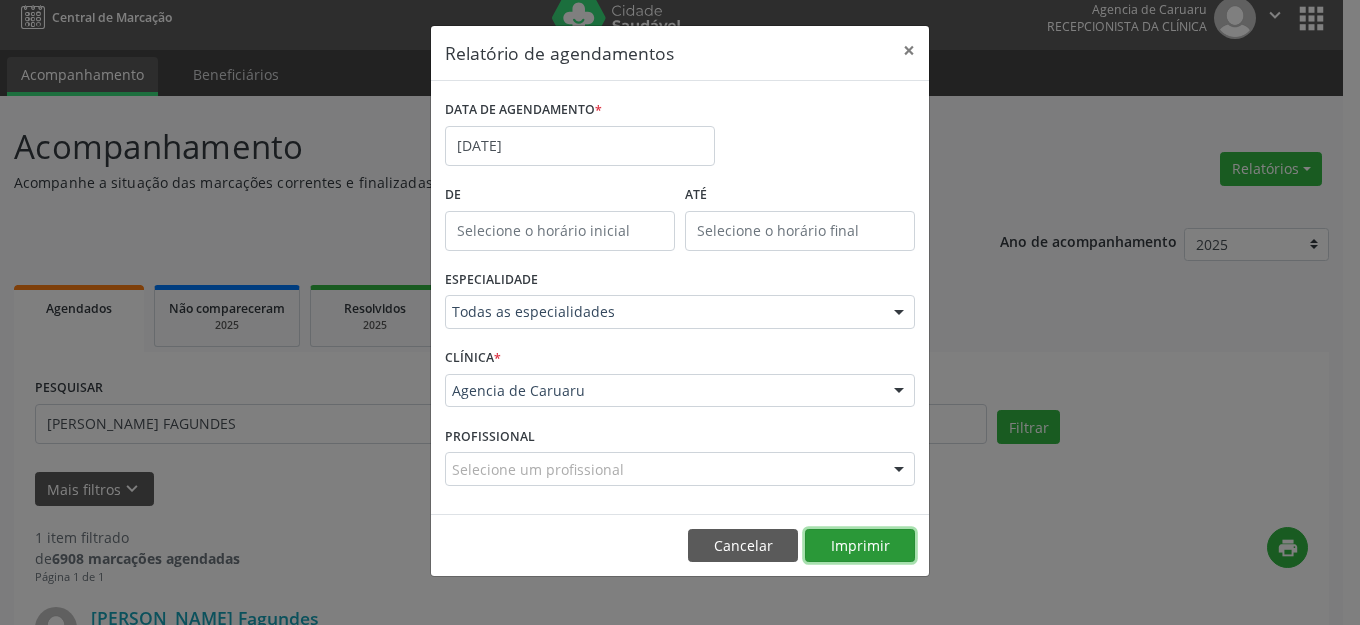 click on "Imprimir" at bounding box center [860, 546] 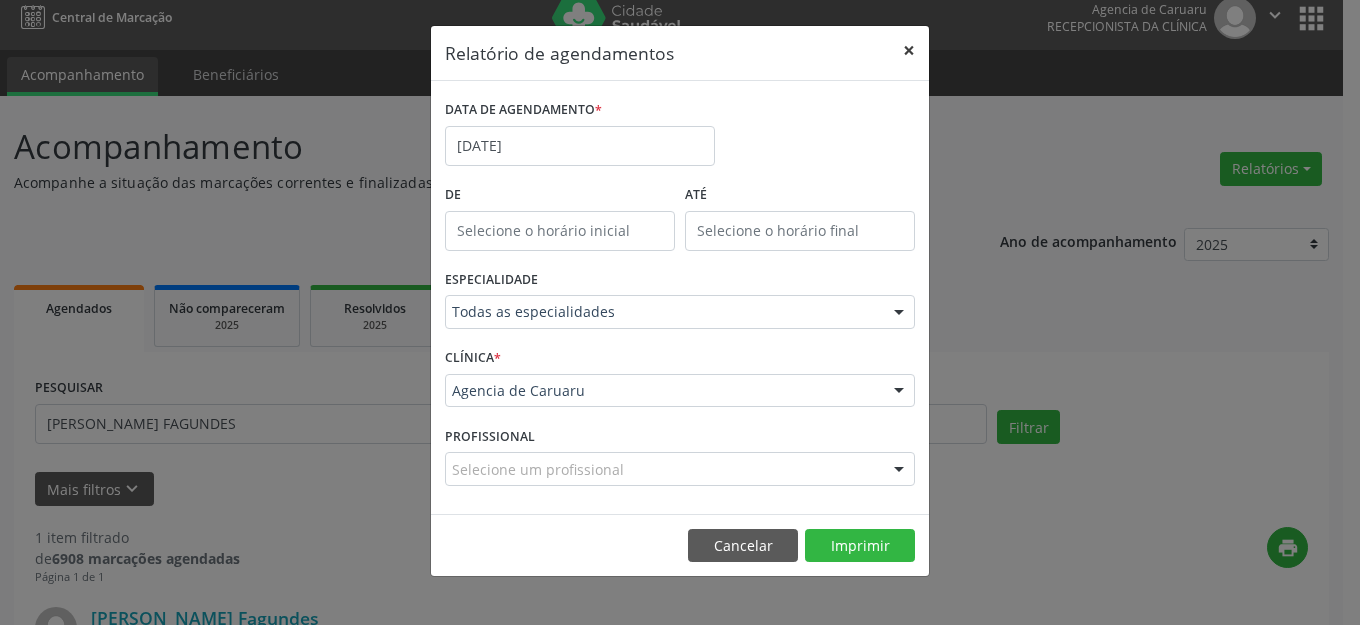 click on "×" at bounding box center (909, 50) 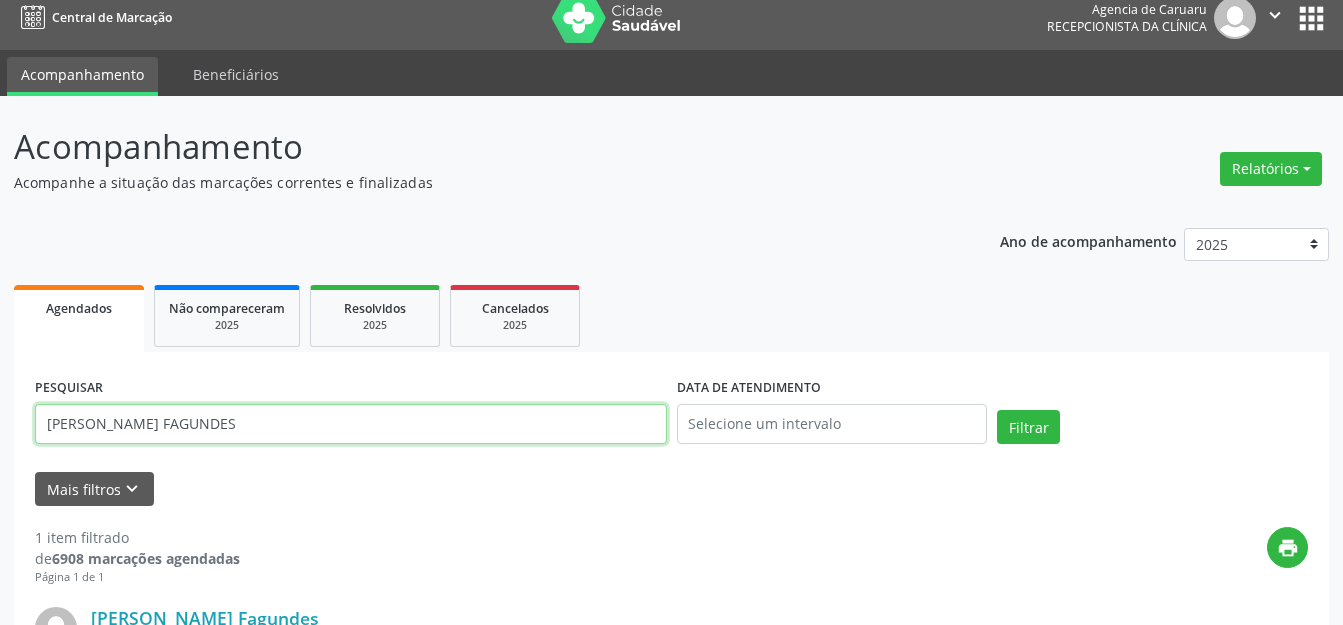 drag, startPoint x: 439, startPoint y: 437, endPoint x: 51, endPoint y: 456, distance: 388.46494 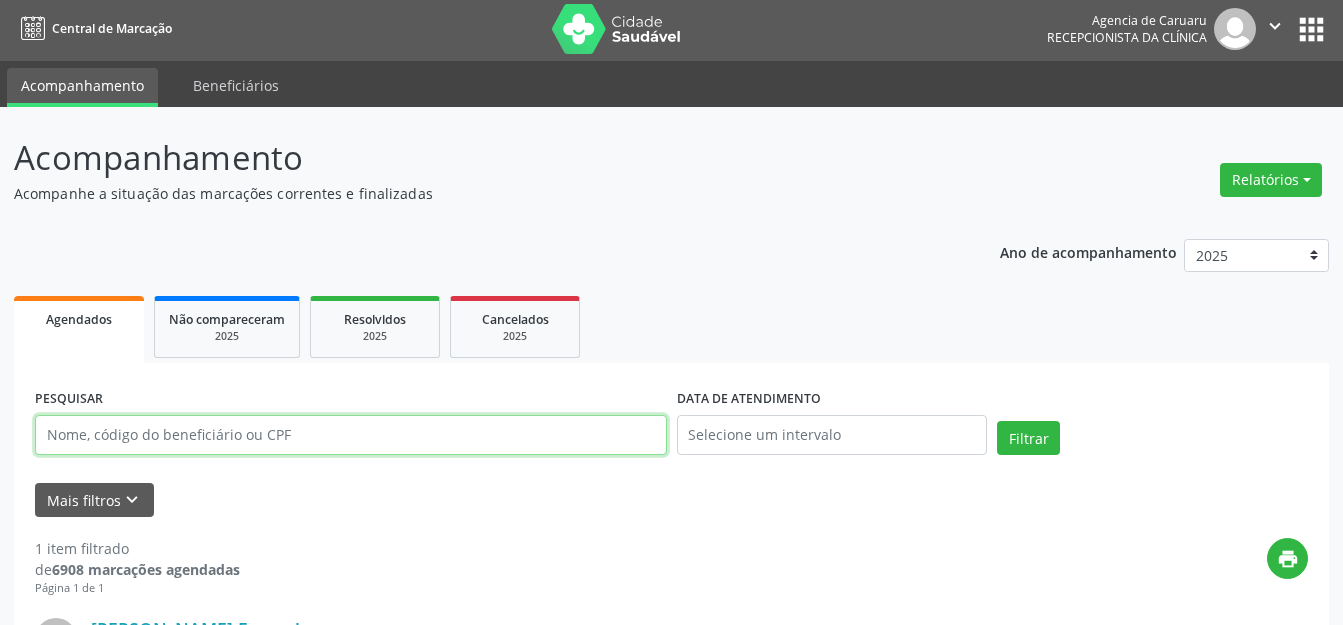 scroll, scrollTop: 0, scrollLeft: 0, axis: both 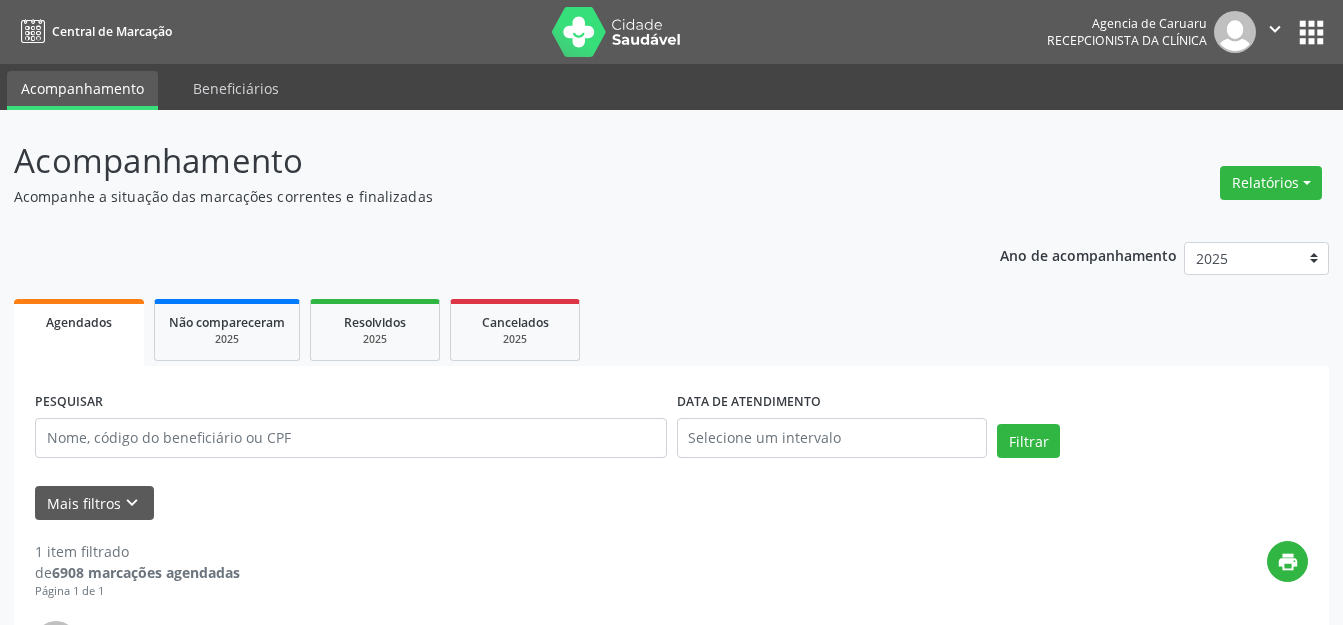click on "Ano de acompanhamento
2025 2024 2023 2022 2021   Agendados   Não compareceram
2025
Resolvidos
2025
Cancelados
2025
PESQUISAR
DATA DE ATENDIMENTO
Filtrar
UNIDADE EXECUTANTE
Selecione uma unidade
Todos as unidades   Agencia de Caruaru
Nenhum resultado encontrado para: "   "
Não há nenhuma opção para ser exibida.
PROFISSIONAL EXECUTANTE
Selecione um profissional
Nenhum resultado encontrado para: "   "
Não há nenhuma opção para ser exibida.
Grupo/Subgrupo
Selecione um grupo ou subgrupo
Todos os grupos e subgrupos
Nenhum resultado encontrado para: "   "
Nenhuma opção encontrada
Item de agendamento" at bounding box center (671, 577) 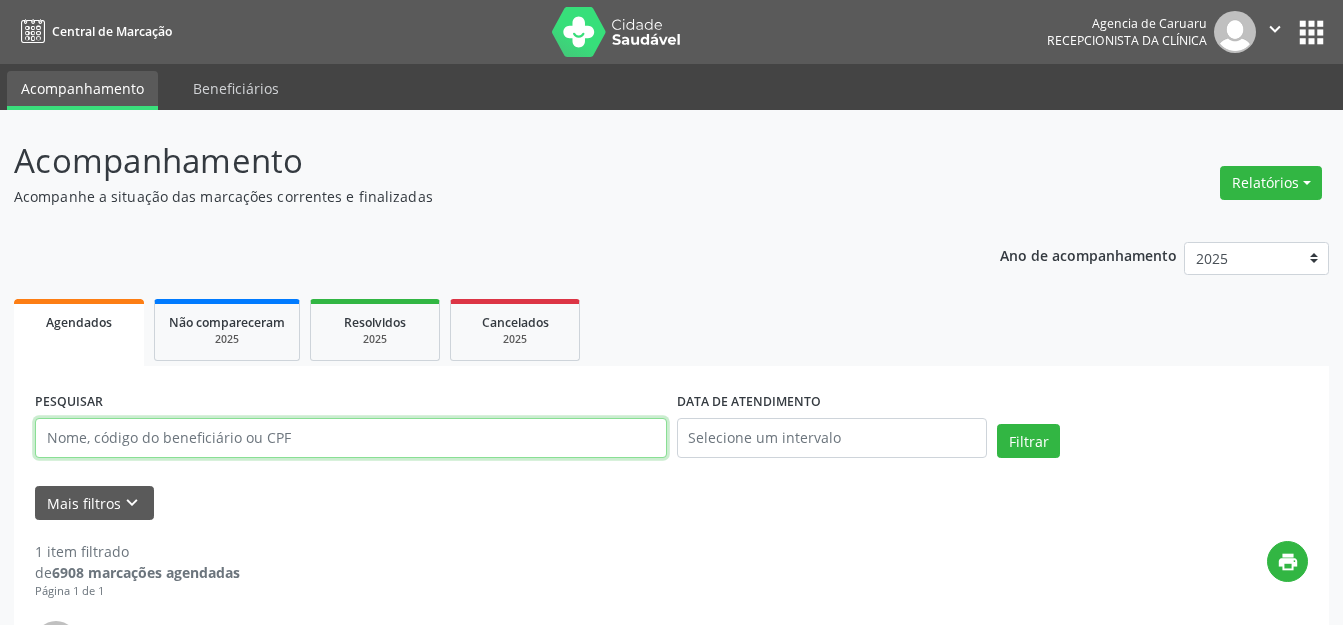 click at bounding box center [351, 438] 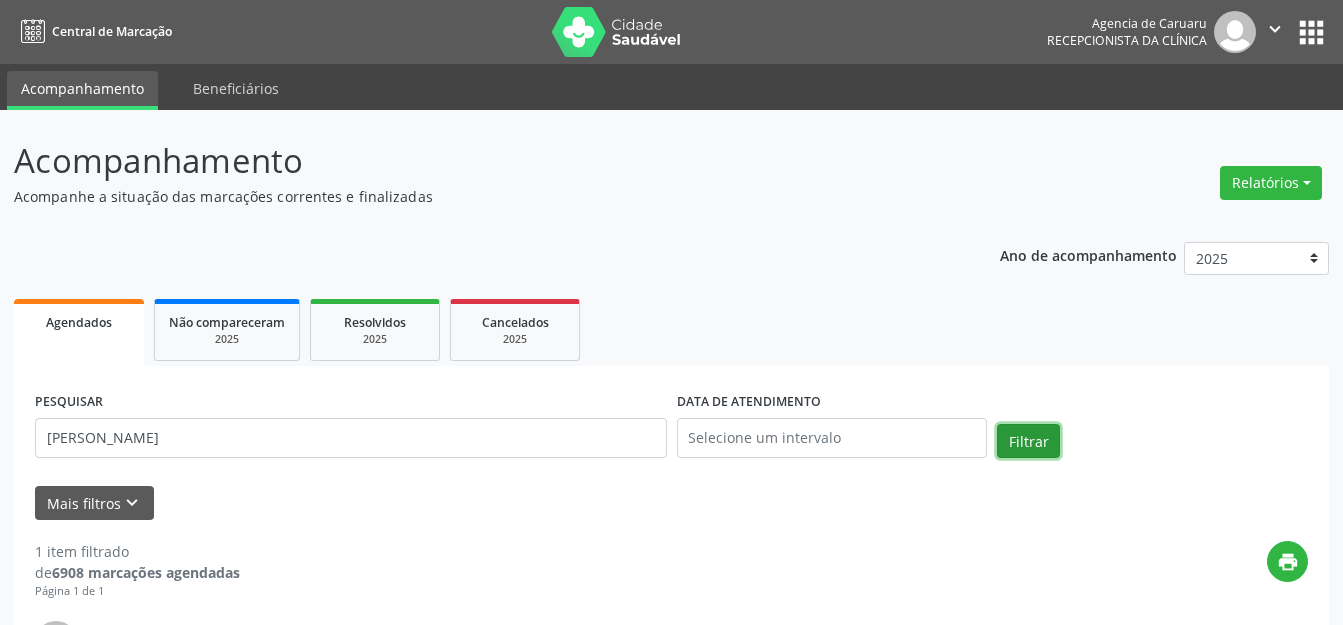 click on "Filtrar" at bounding box center [1028, 441] 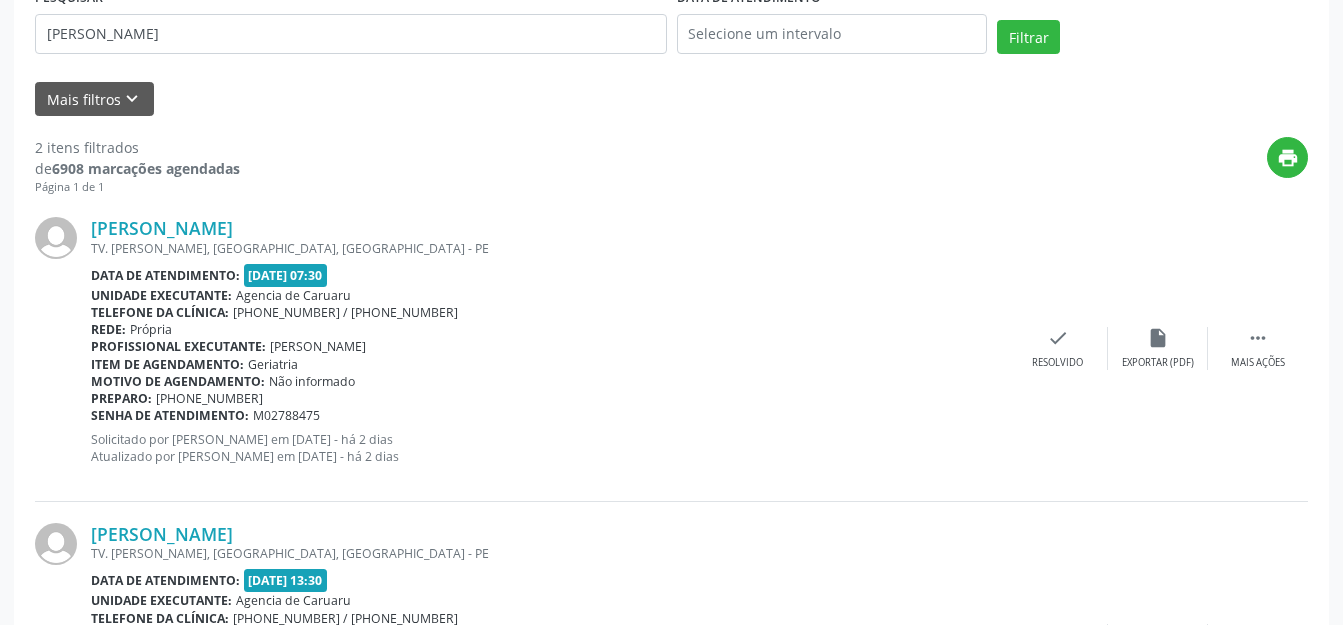 scroll, scrollTop: 202, scrollLeft: 0, axis: vertical 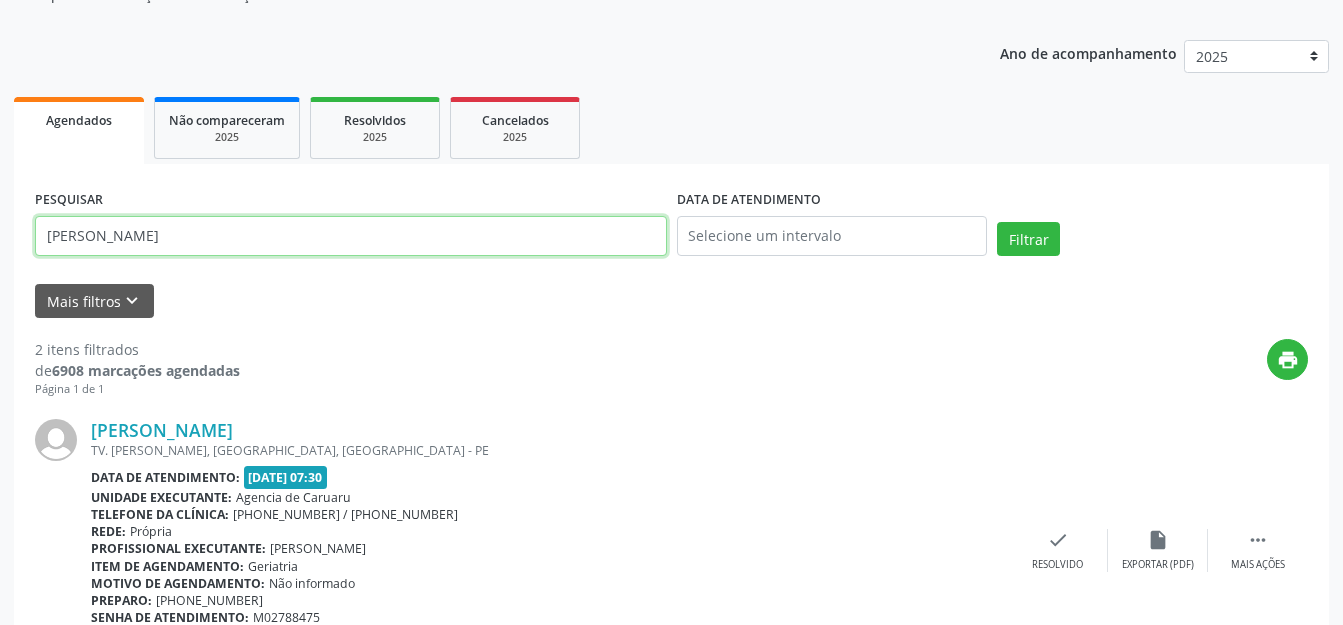 drag, startPoint x: 374, startPoint y: 229, endPoint x: 0, endPoint y: 356, distance: 394.97467 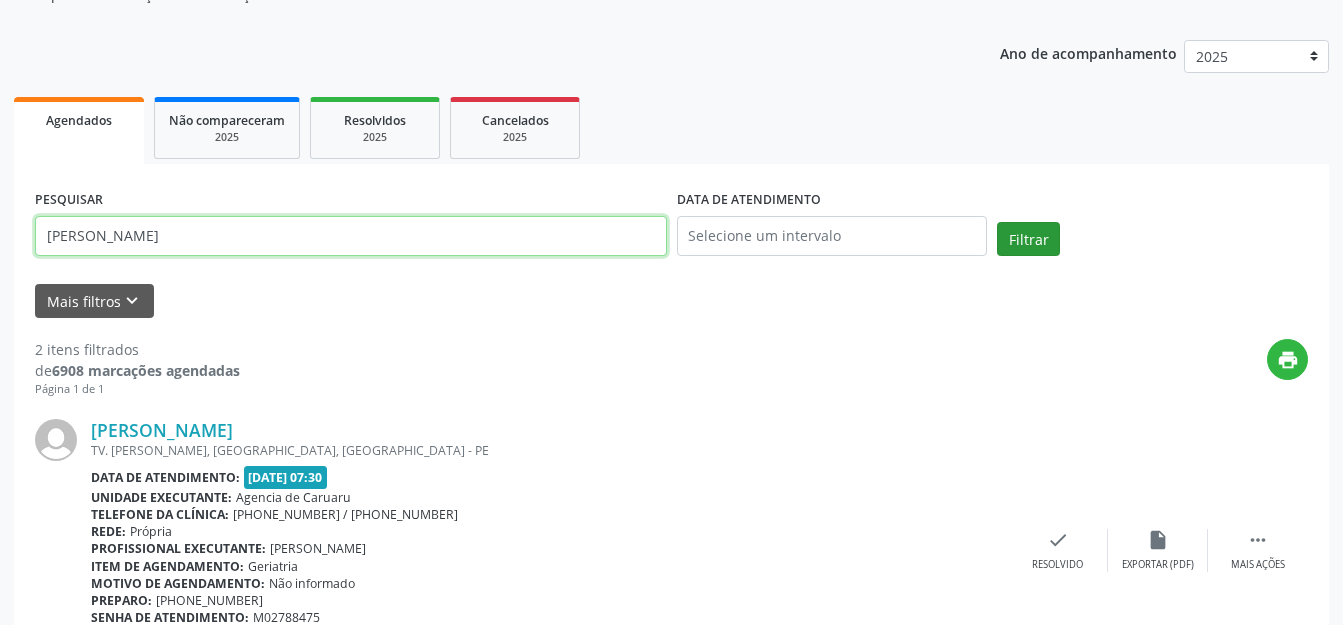 type on "[PERSON_NAME]" 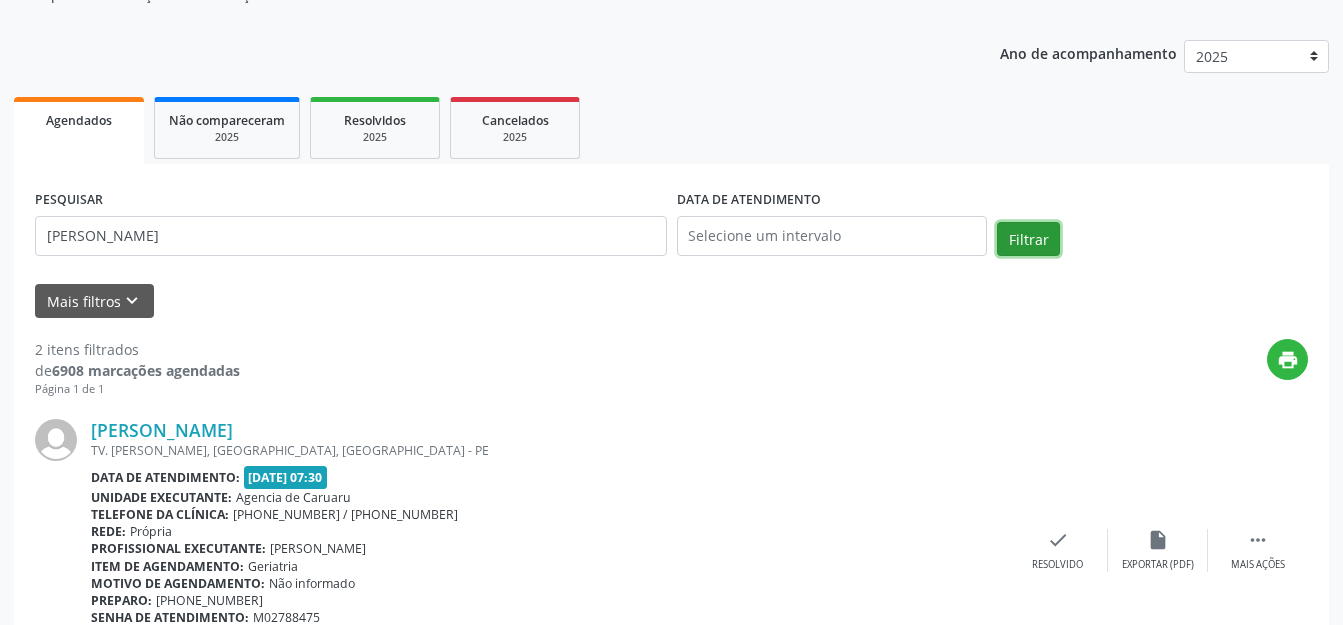 click on "Filtrar" at bounding box center (1028, 239) 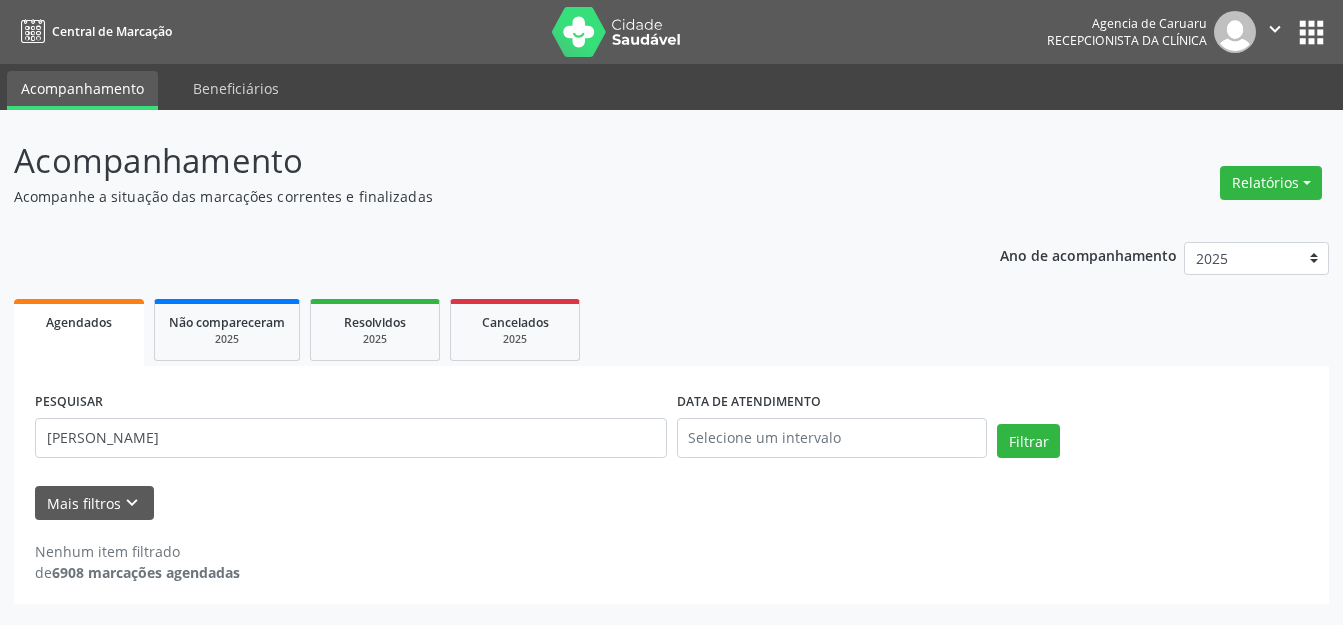 scroll, scrollTop: 0, scrollLeft: 0, axis: both 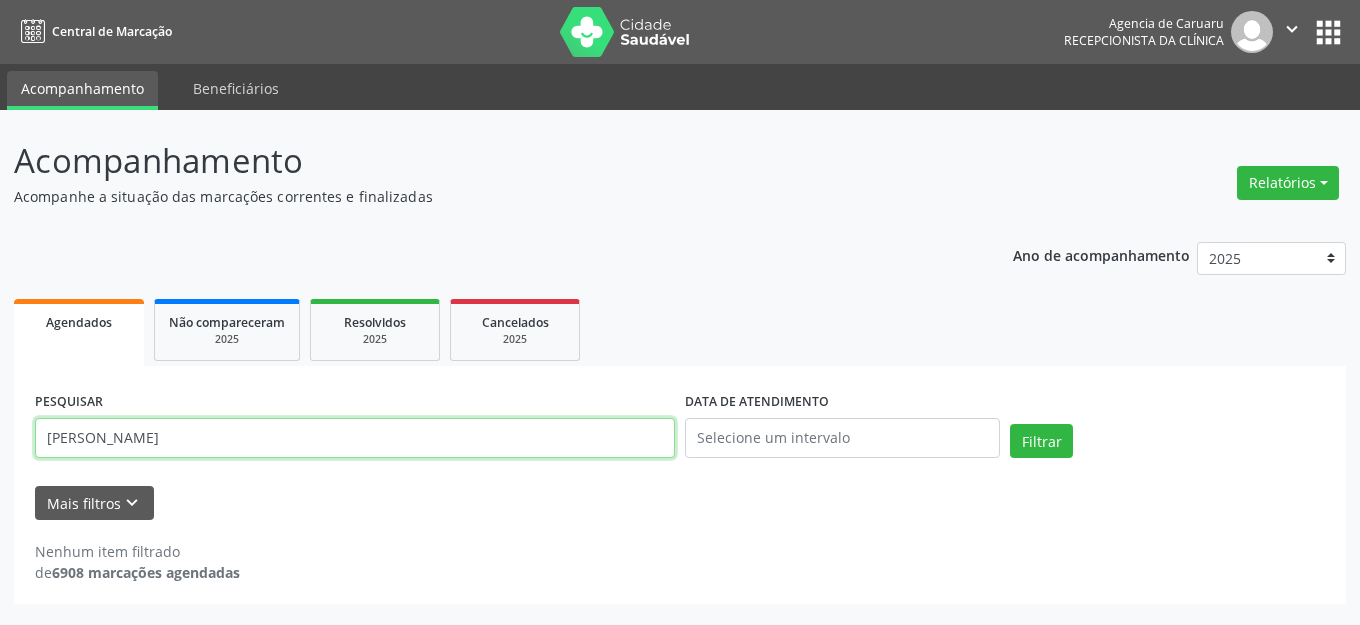 drag, startPoint x: 244, startPoint y: 420, endPoint x: 0, endPoint y: 439, distance: 244.73863 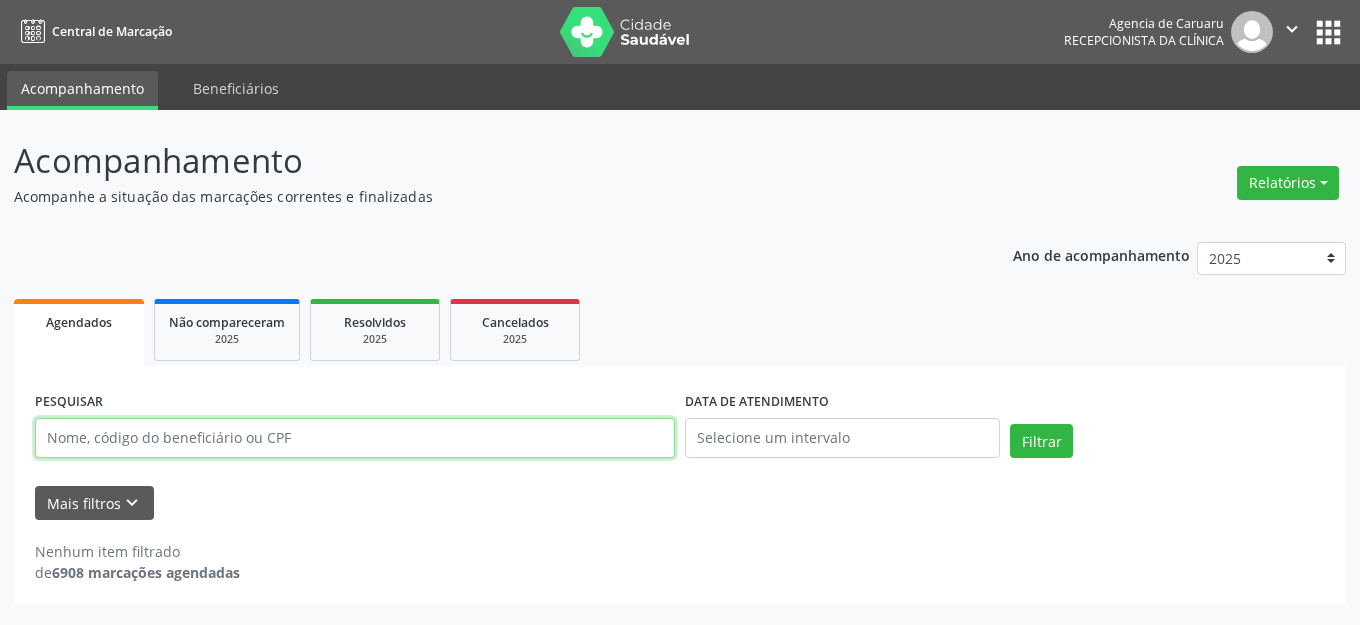 click at bounding box center [355, 438] 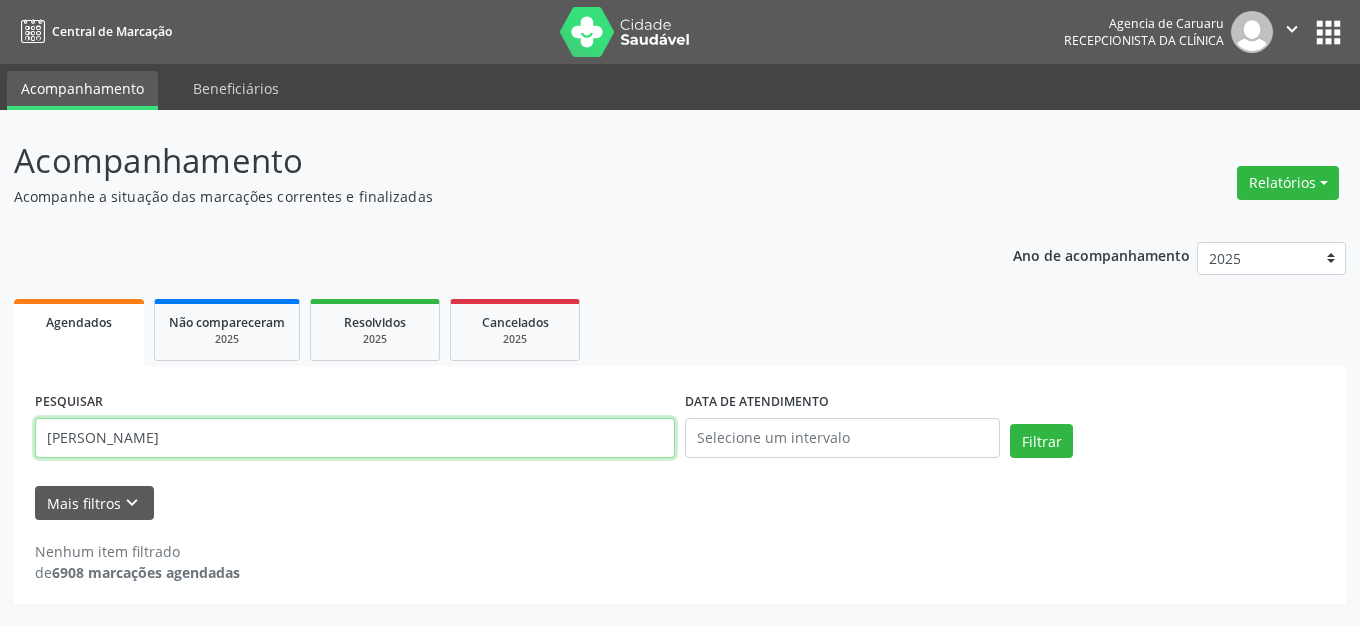 type on "[PERSON_NAME]" 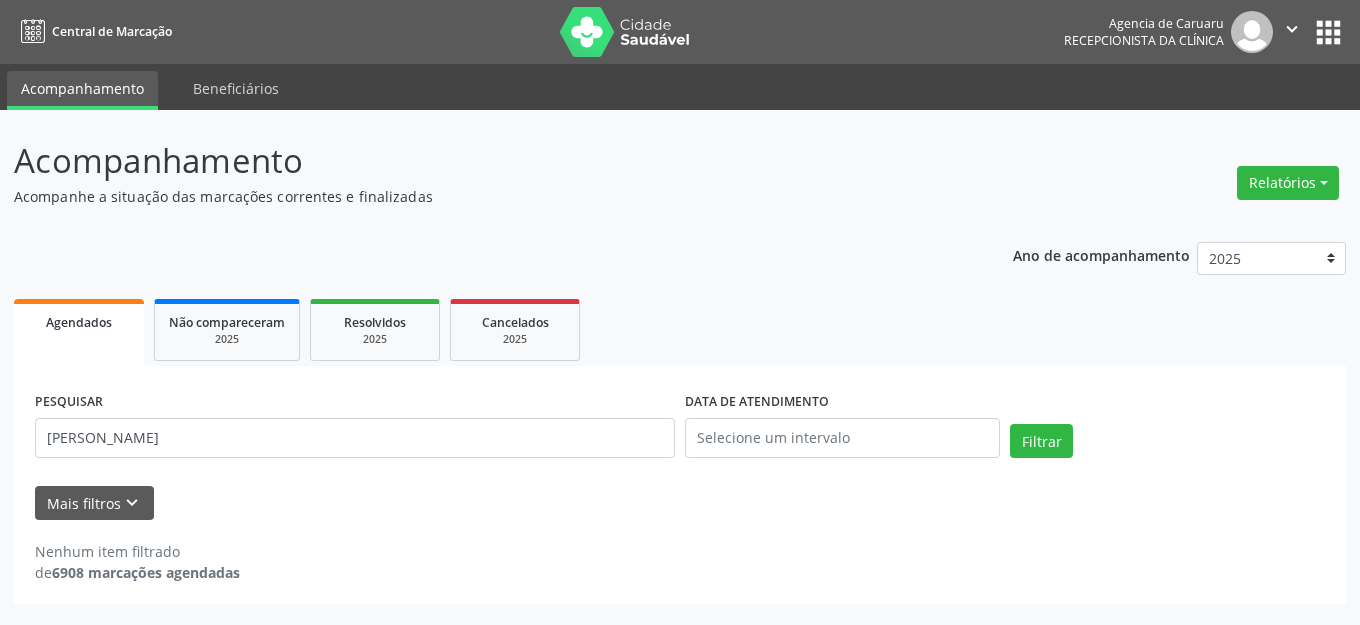 click on "PESQUISAR
[PERSON_NAME]
DATA DE ATENDIMENTO
Filtrar" at bounding box center [680, 429] 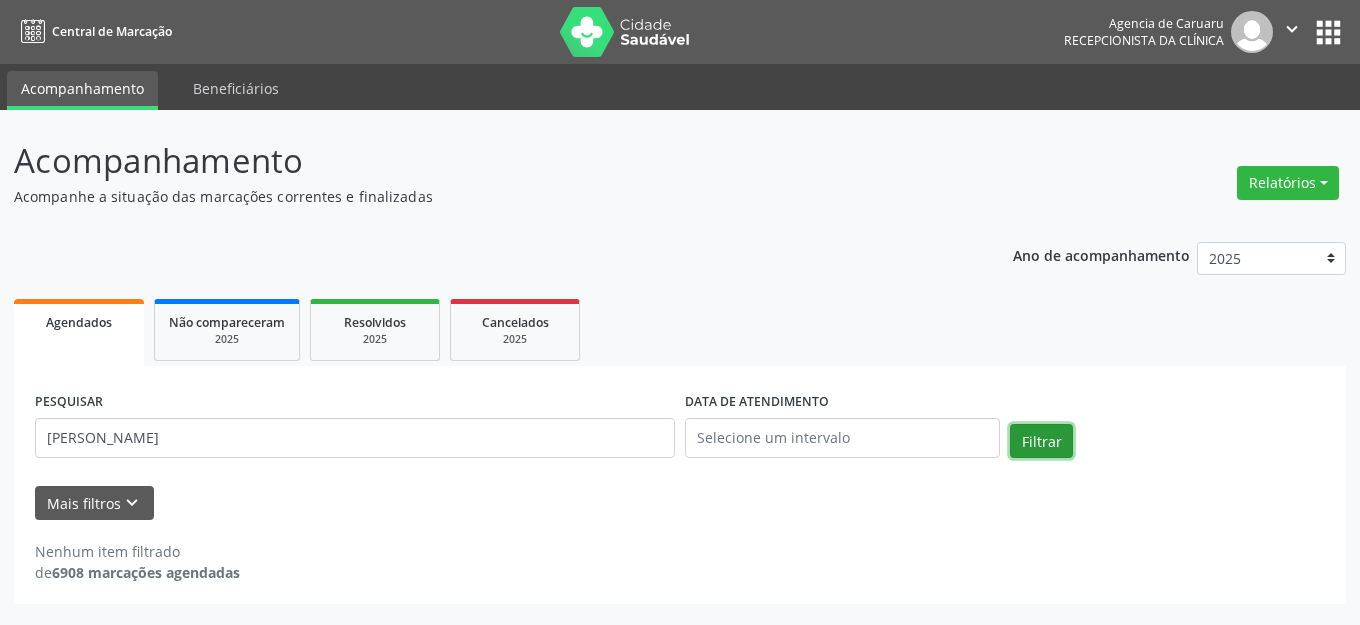 click on "Filtrar" at bounding box center [1041, 441] 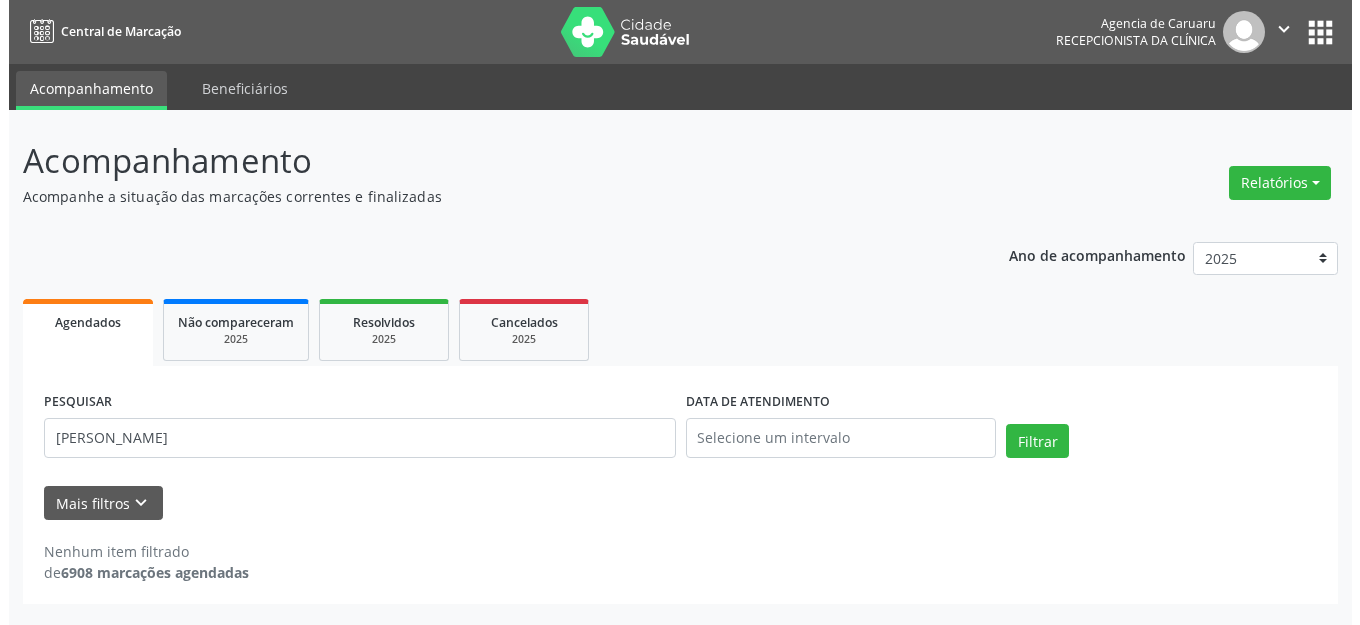 scroll, scrollTop: 0, scrollLeft: 0, axis: both 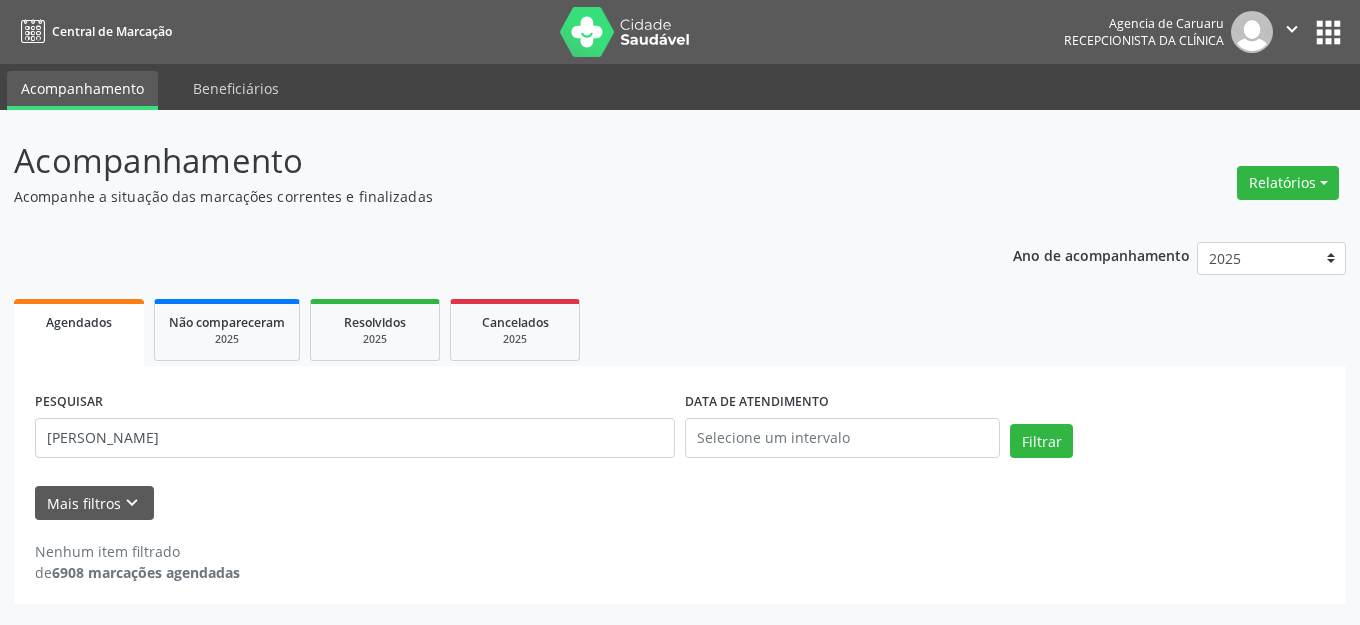 click on "Ano de acompanhamento
2025 2024 2023 2022 2021   Agendados   Não compareceram
2025
Resolvidos
2025
Cancelados
2025
PESQUISAR
[PERSON_NAME]
DATA DE ATENDIMENTO
Filtrar
UNIDADE EXECUTANTE
Selecione uma unidade
Todos as unidades   Agencia de Caruaru
Nenhum resultado encontrado para: "   "
Não há nenhuma opção para ser exibida.
PROFISSIONAL EXECUTANTE
Selecione um profissional
Nenhum resultado encontrado para: "   "
Não há nenhuma opção para ser exibida.
Grupo/Subgrupo
Selecione um grupo ou subgrupo
Todos os grupos e subgrupos
Nenhum resultado encontrado para: "   "
Nenhuma opção encontrada
Item de agendamento" at bounding box center (680, 416) 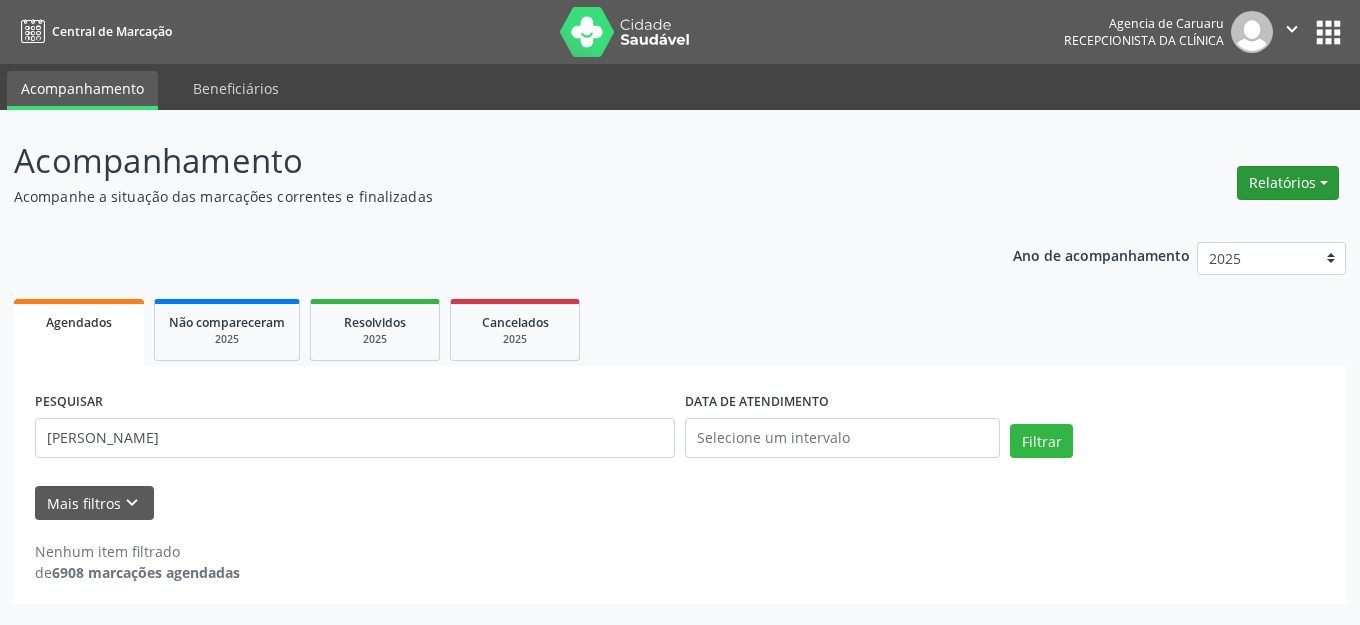click on "Relatórios" at bounding box center (1288, 183) 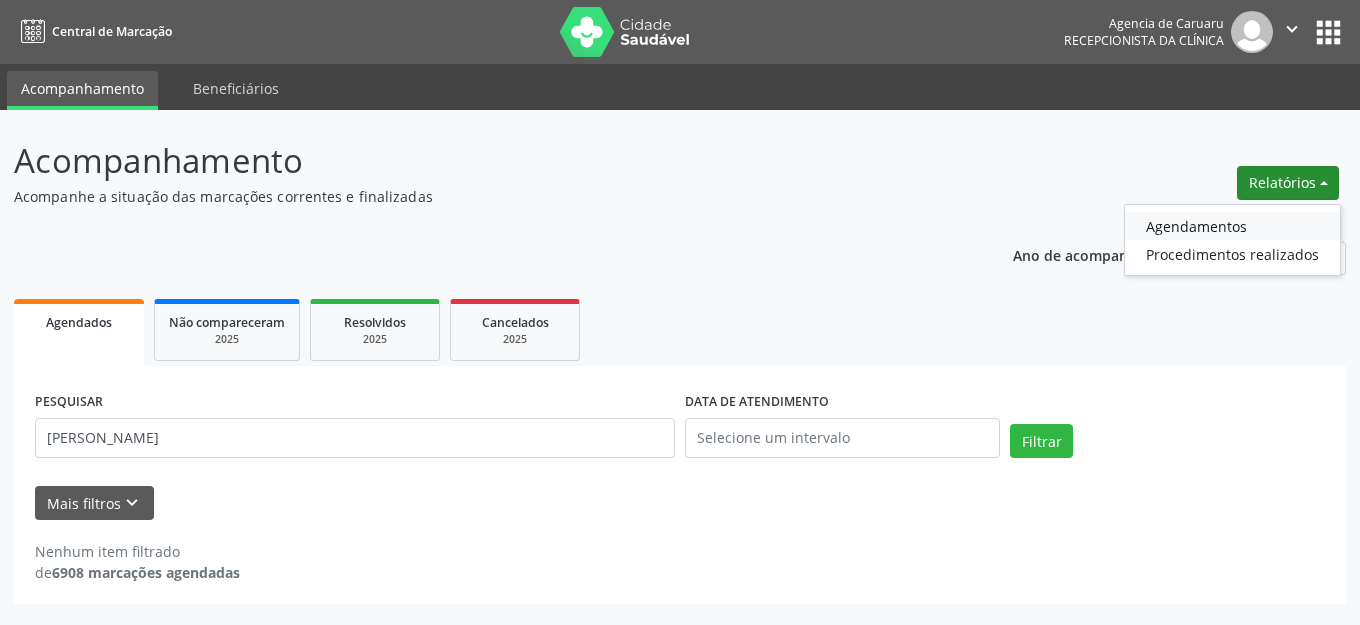 click on "Agendamentos" at bounding box center (1232, 226) 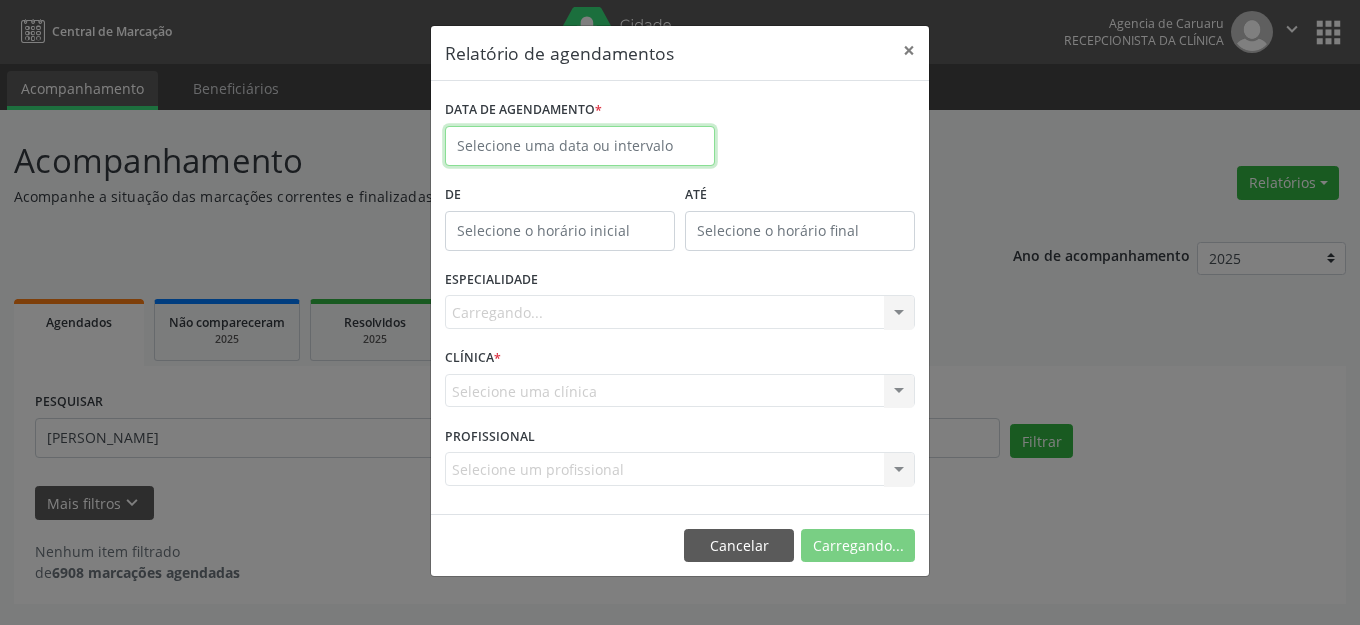 click at bounding box center (580, 146) 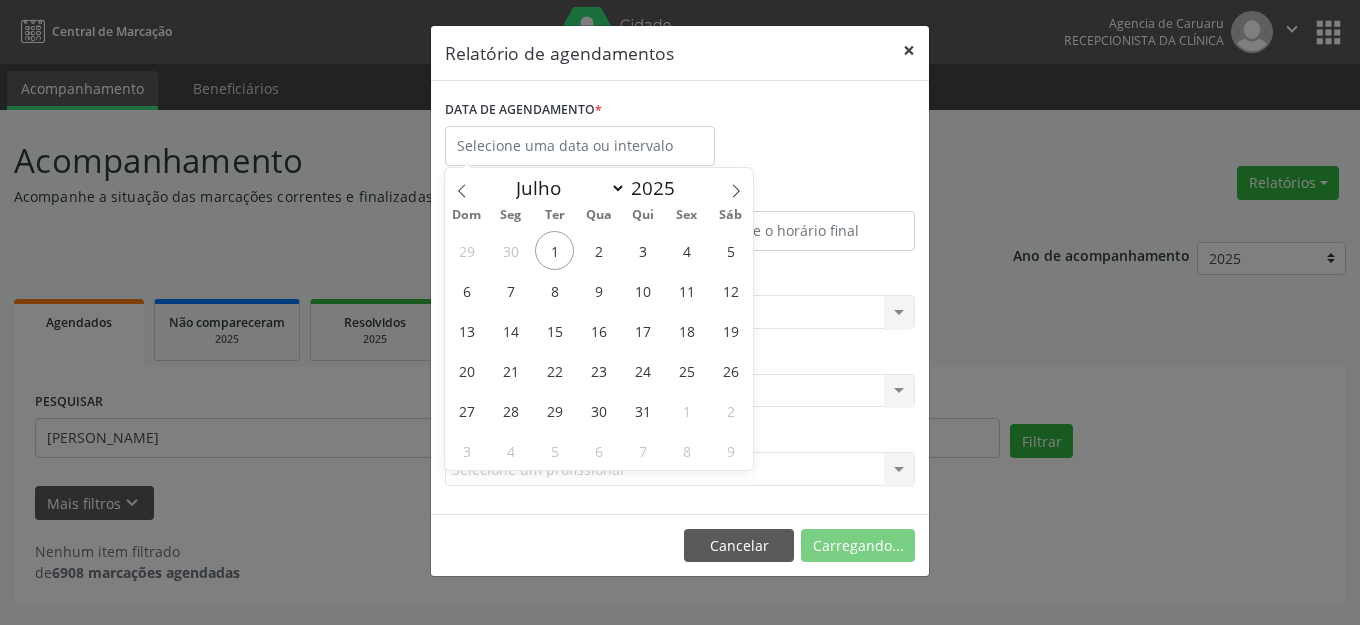 click on "×" at bounding box center [909, 50] 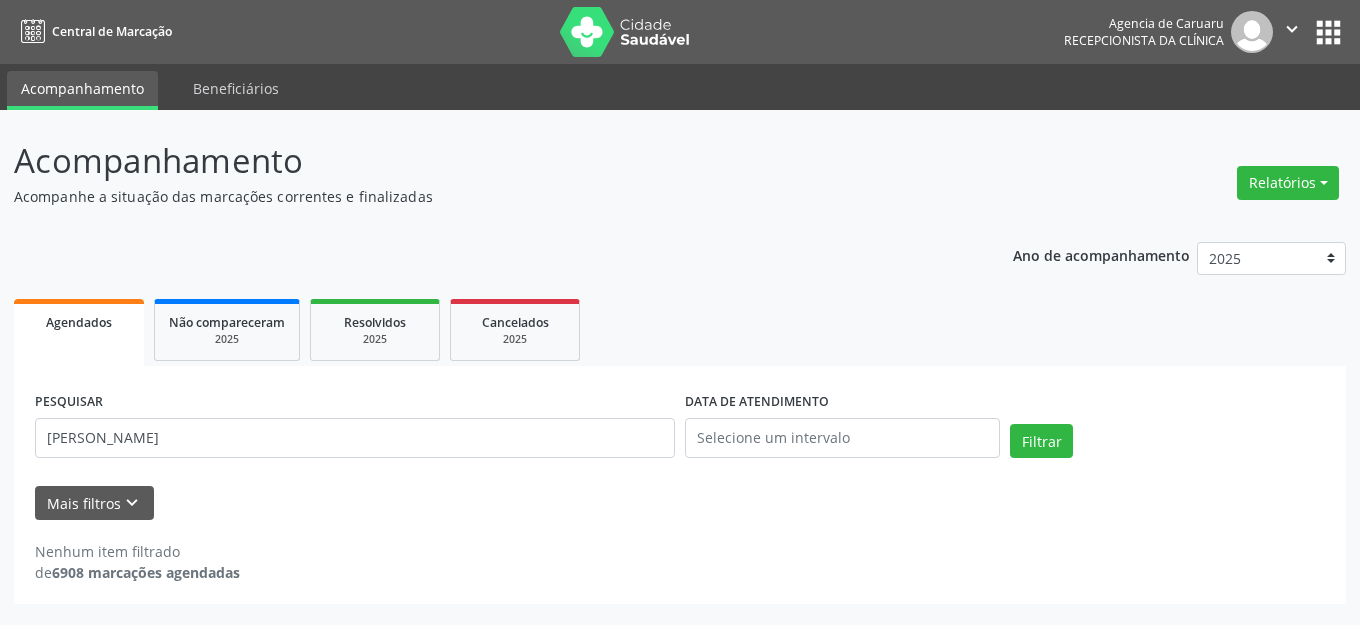 click on "Agendados   Não compareceram
2025
Resolvidos
2025
Cancelados
2025" at bounding box center (680, 330) 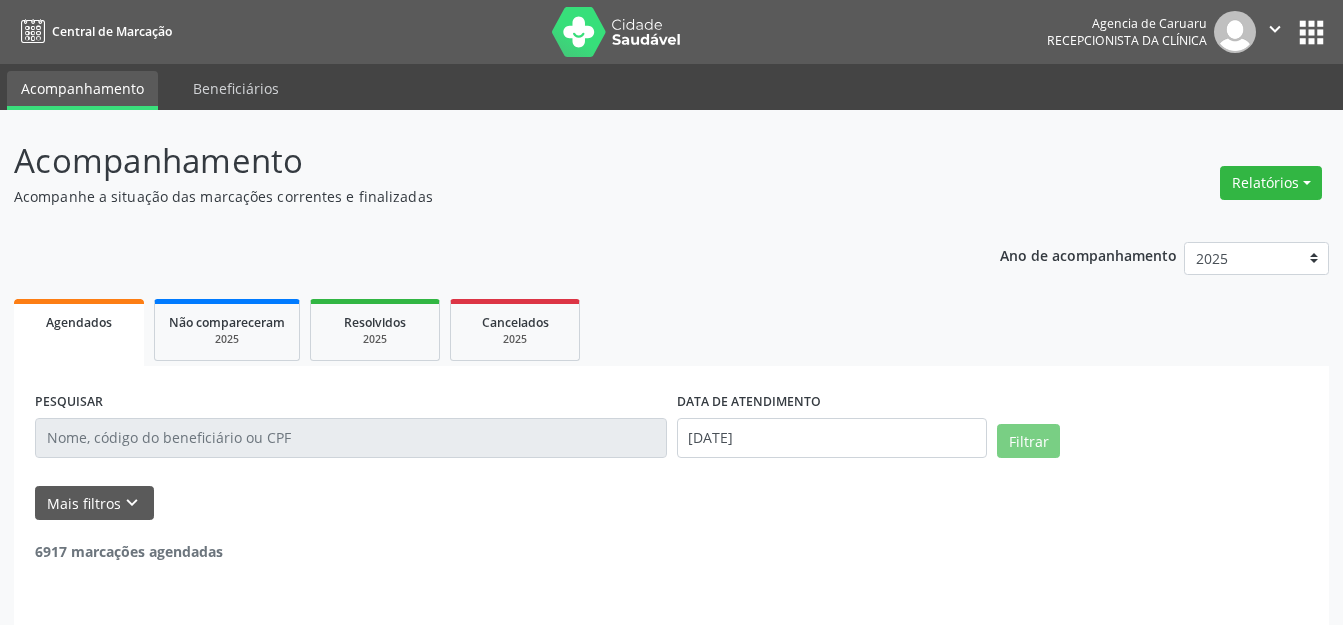 scroll, scrollTop: 0, scrollLeft: 0, axis: both 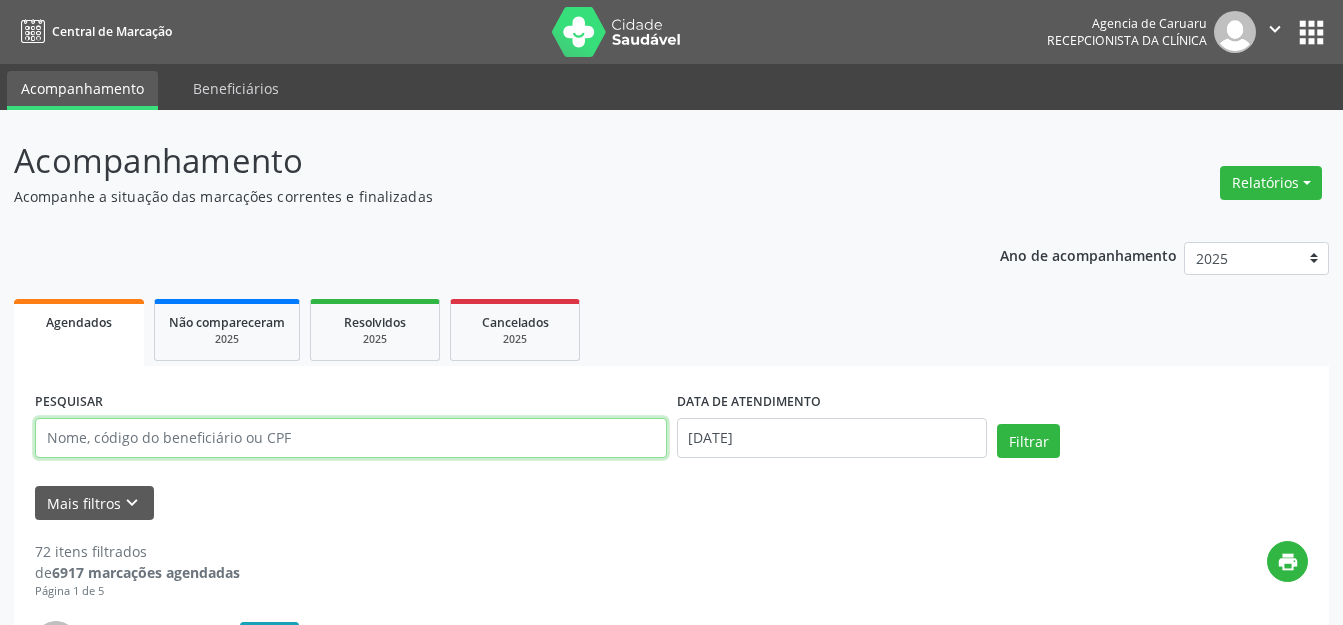 click at bounding box center (351, 438) 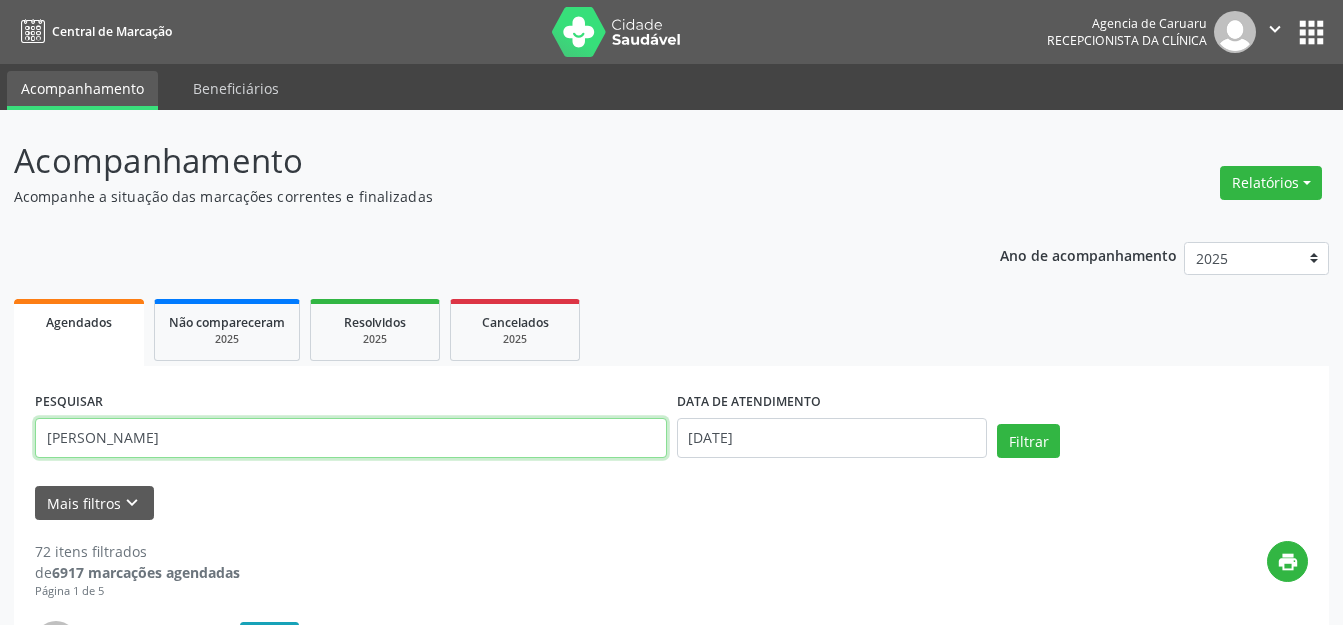 type on "[PERSON_NAME]" 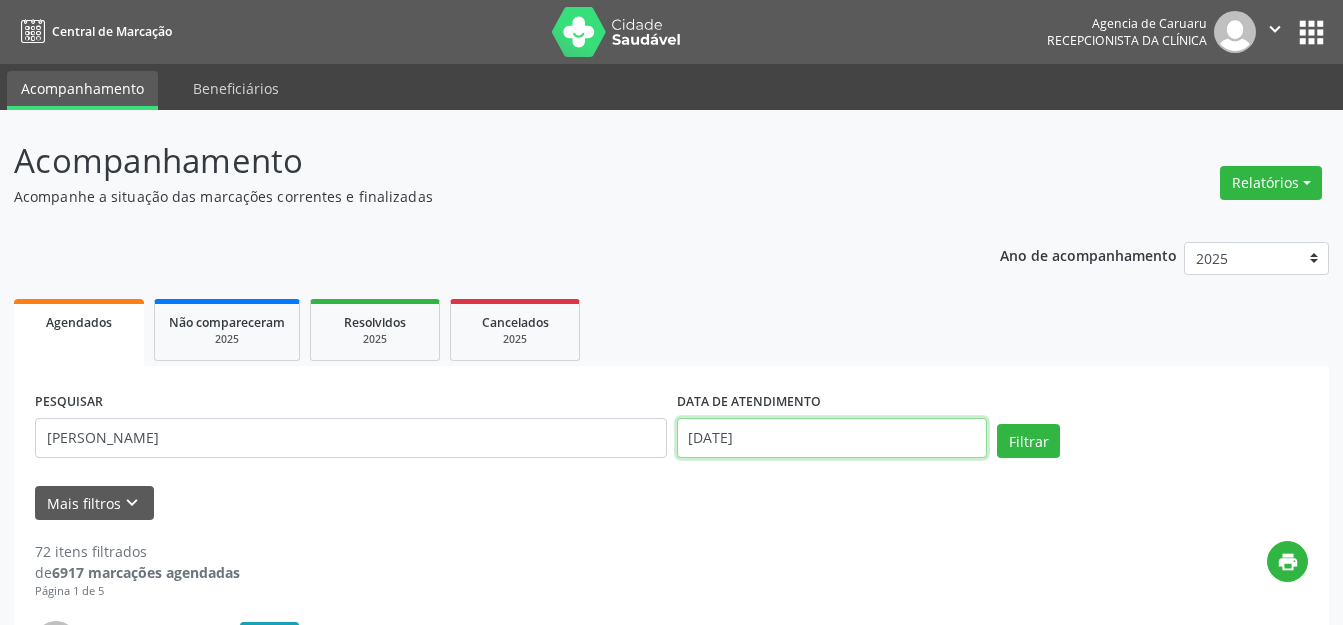 click on "[DATE]" at bounding box center (832, 438) 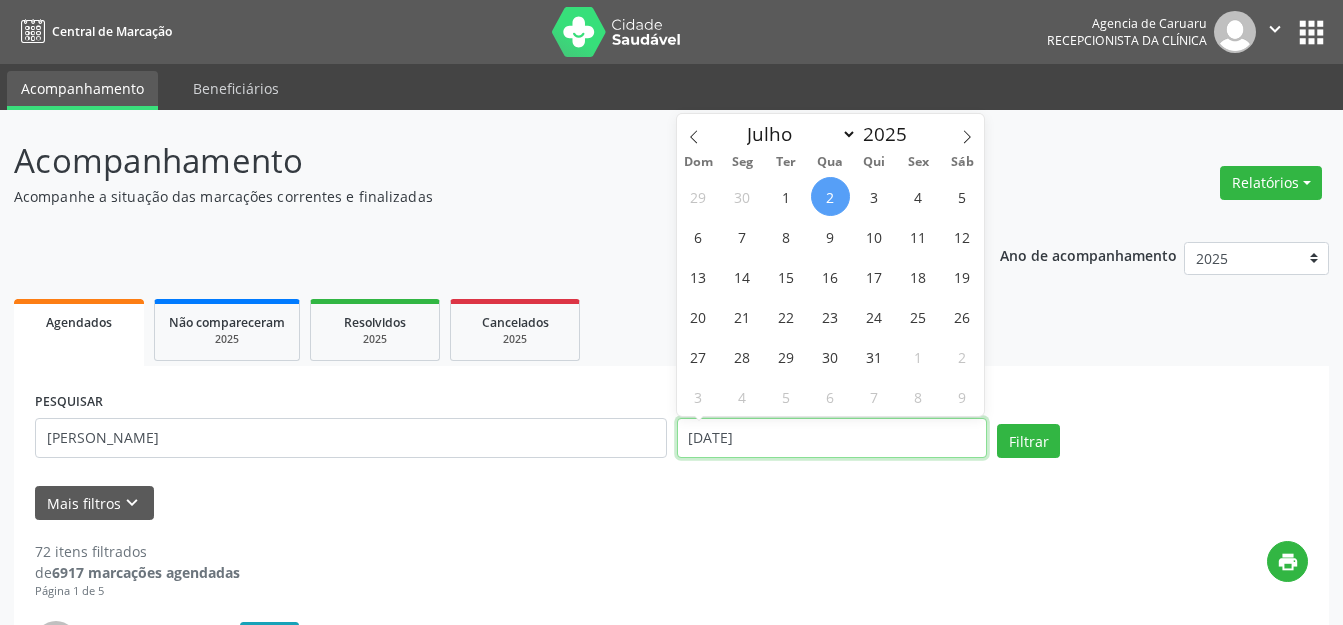 type 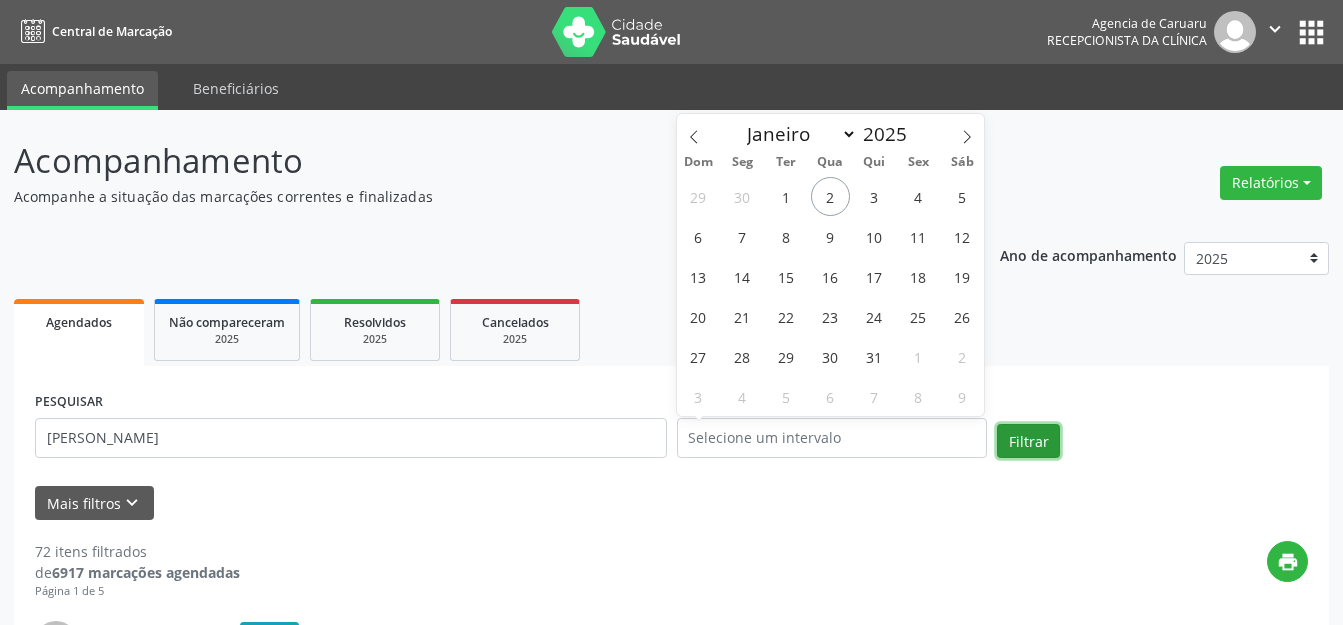 click on "Filtrar" at bounding box center [1028, 441] 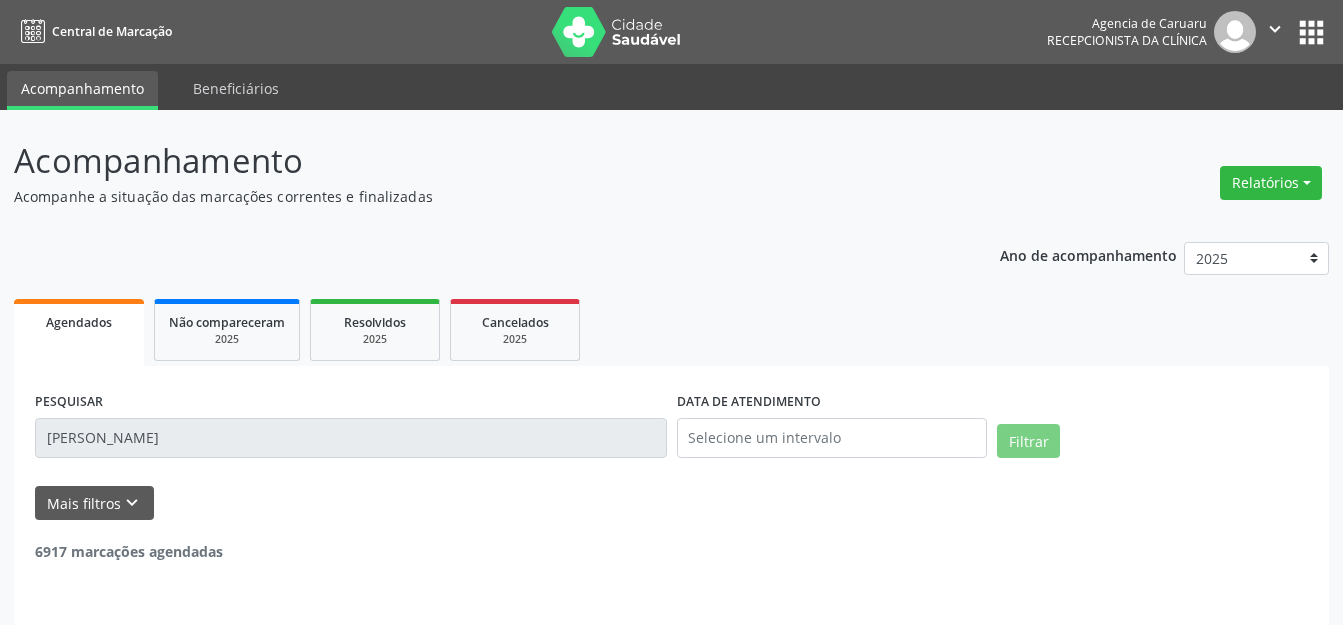 click on "JANDUHY GERSON SAB" at bounding box center [351, 438] 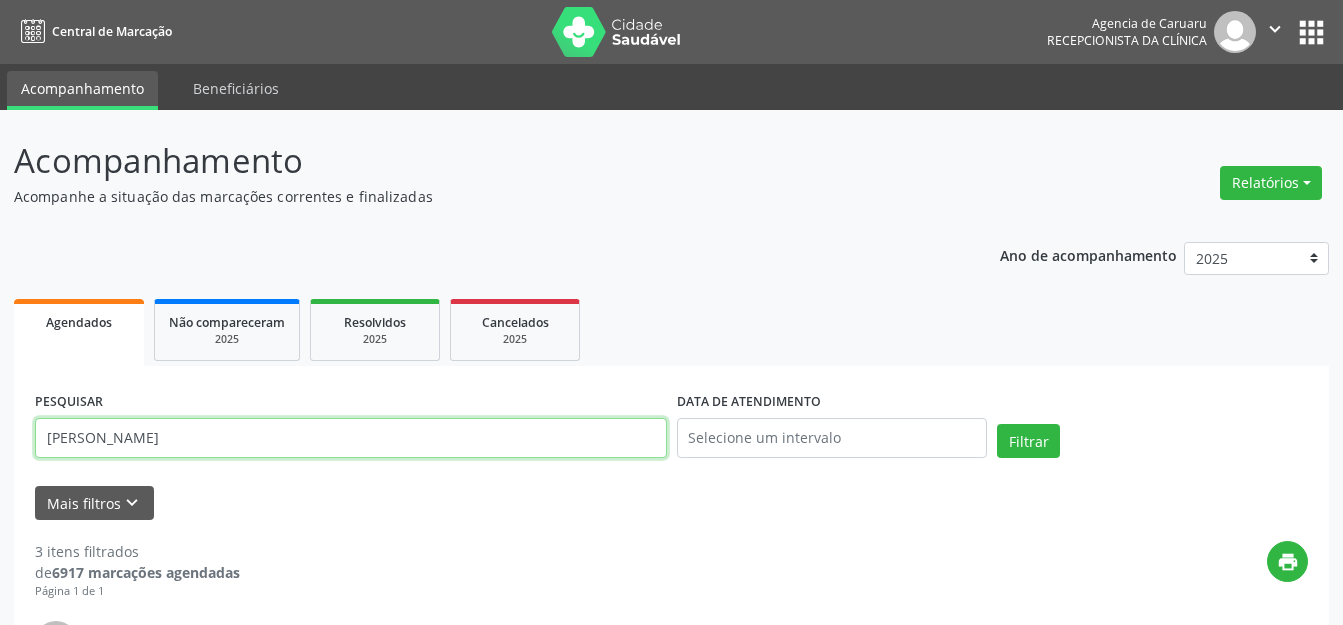 click on "JANDUHY GERSON SAB" at bounding box center (351, 438) 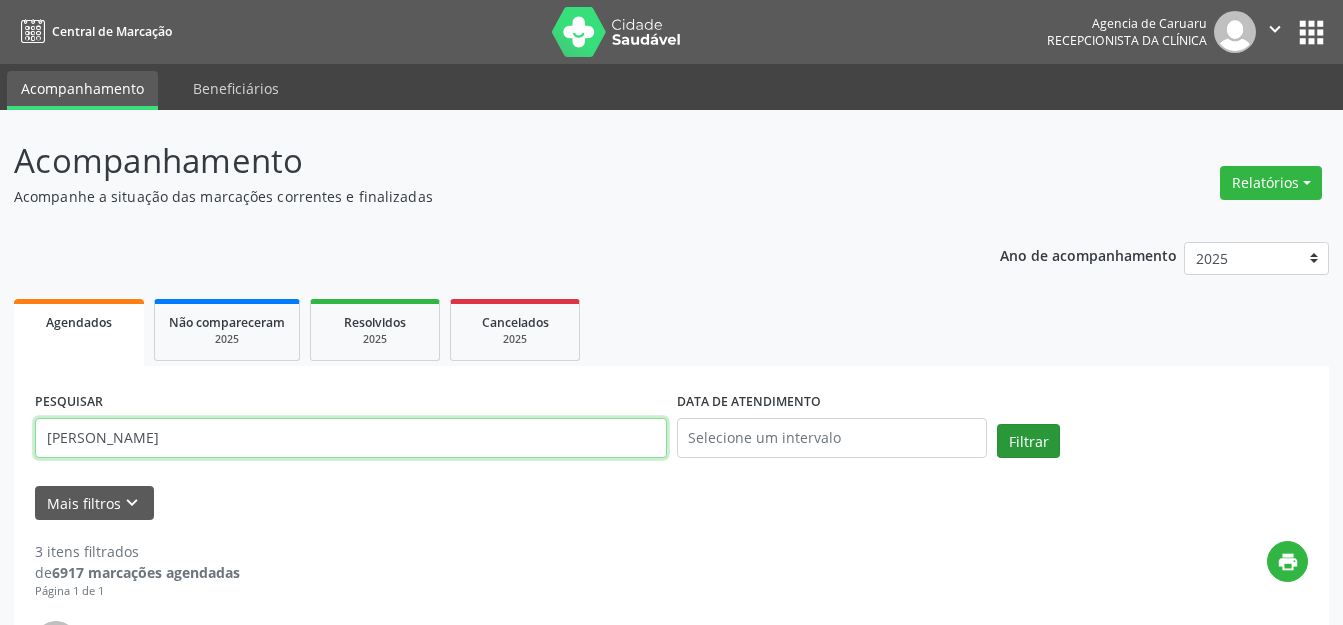 type on "JANDUHY GERSON SABOTA" 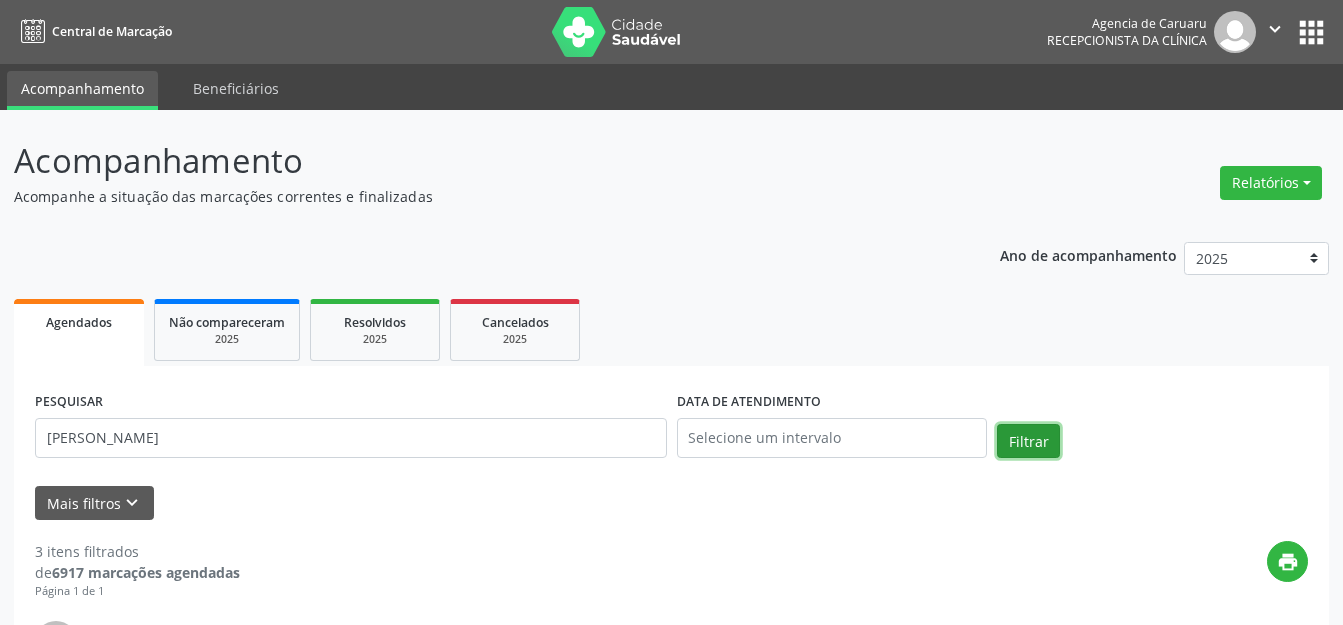 click on "Filtrar" at bounding box center (1028, 441) 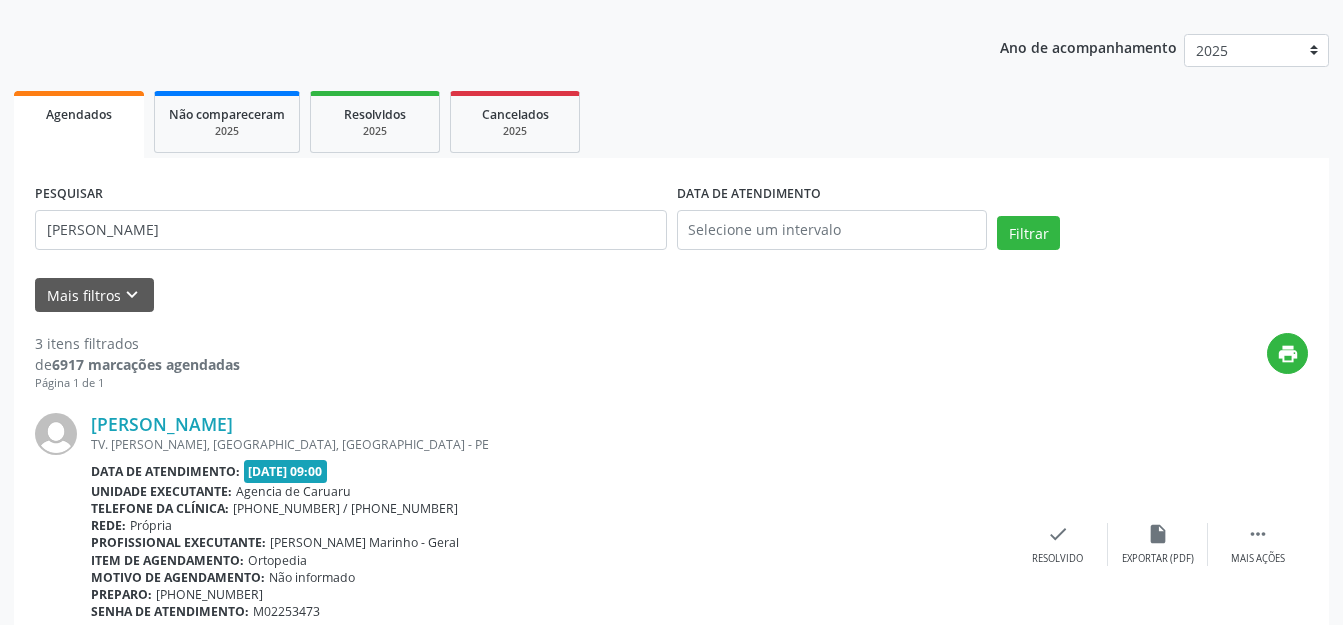 scroll, scrollTop: 191, scrollLeft: 0, axis: vertical 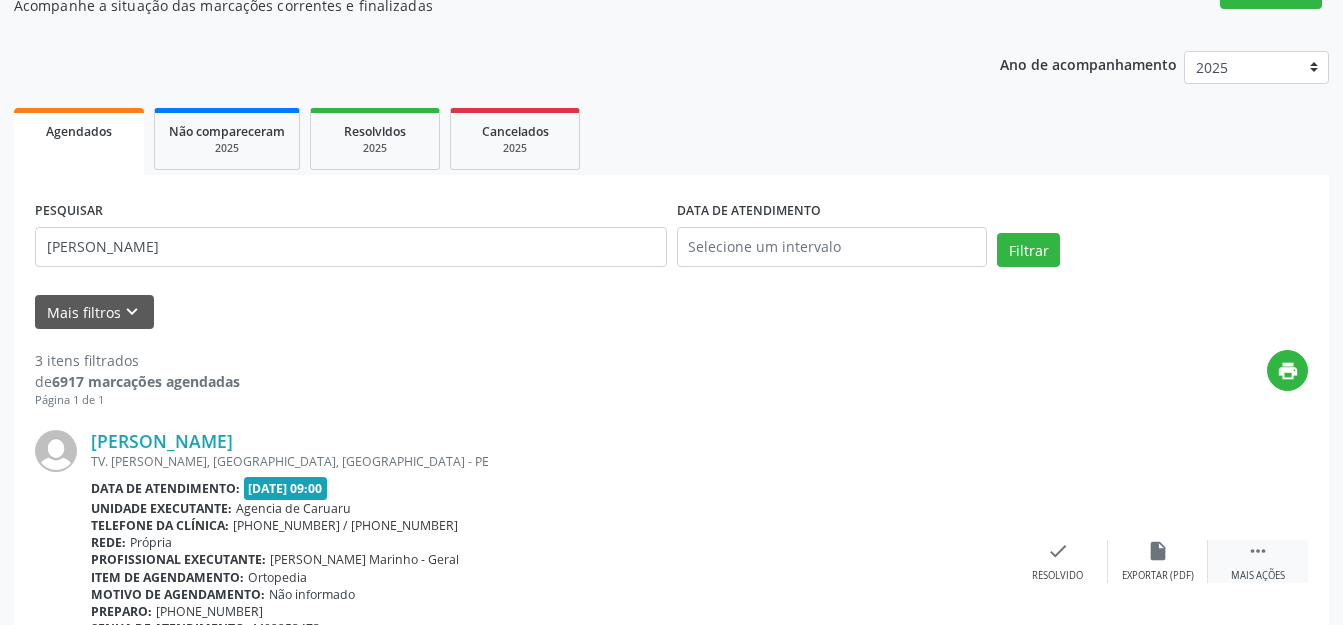 click on "" at bounding box center [1258, 551] 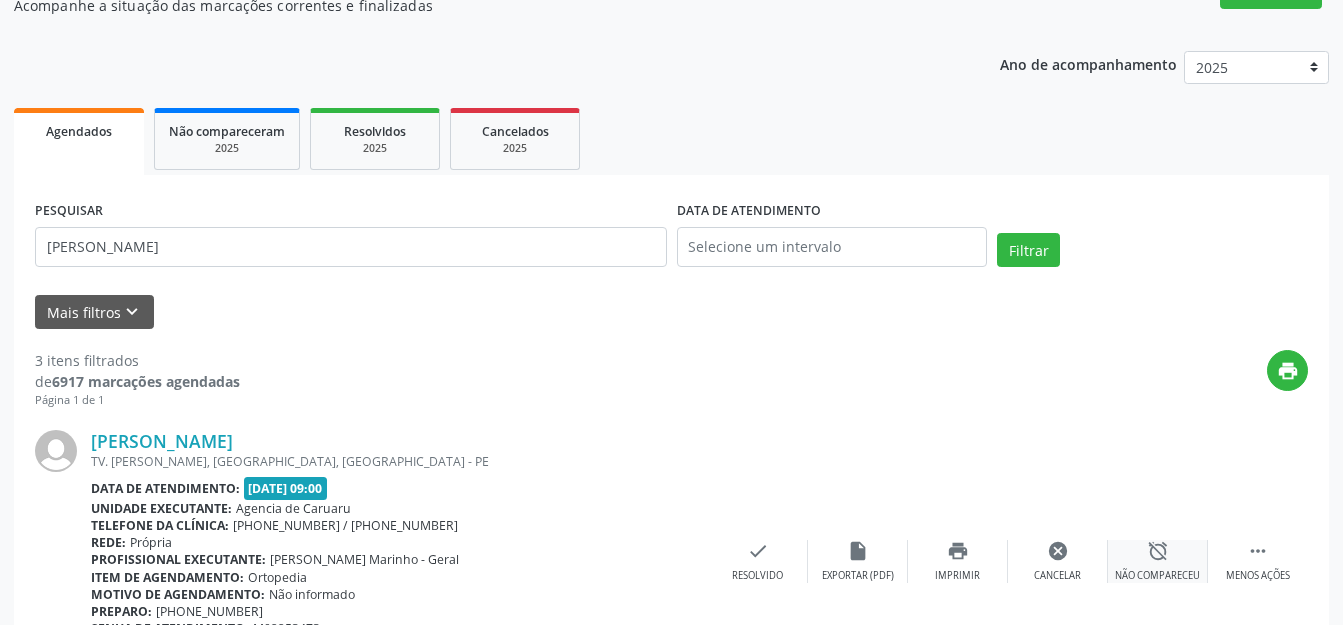 click on "alarm_off
Não compareceu" at bounding box center [1158, 561] 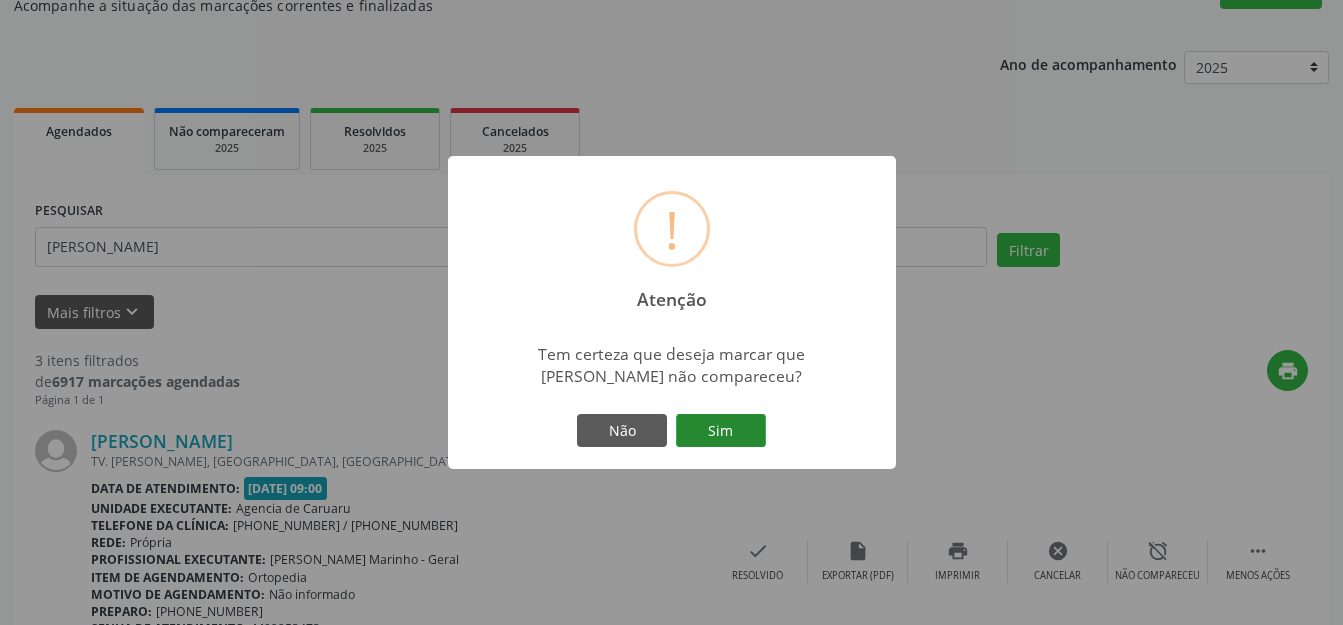 click on "Sim" at bounding box center [721, 431] 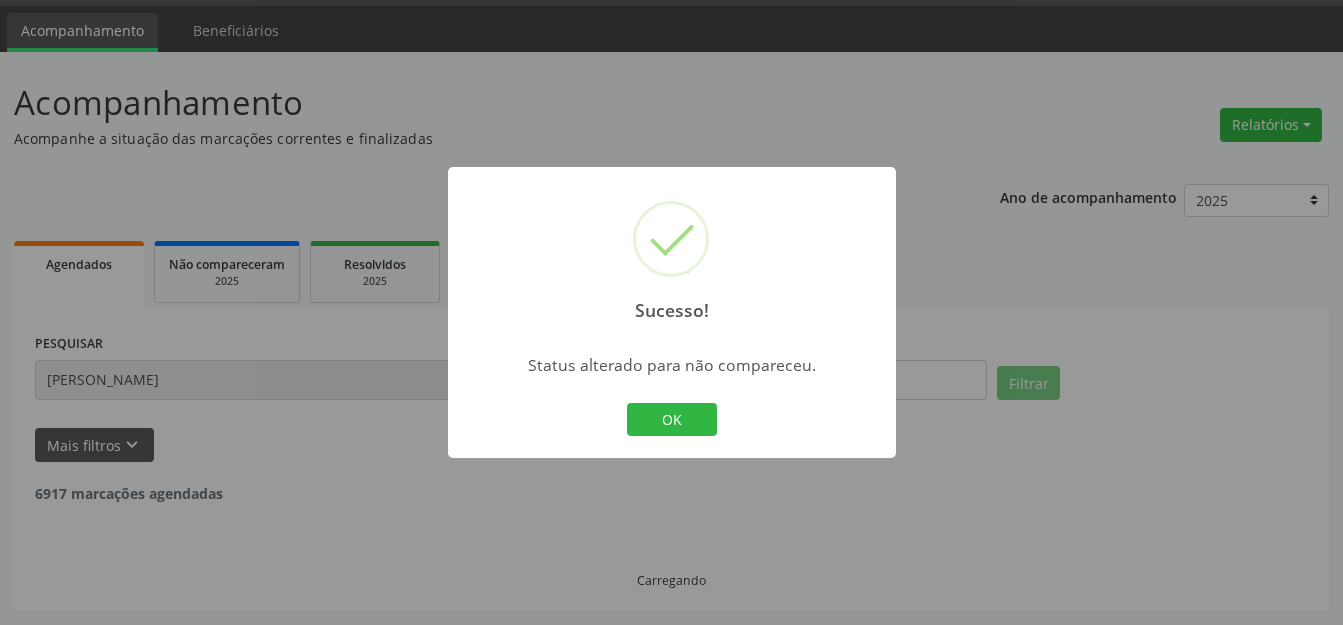 scroll, scrollTop: 58, scrollLeft: 0, axis: vertical 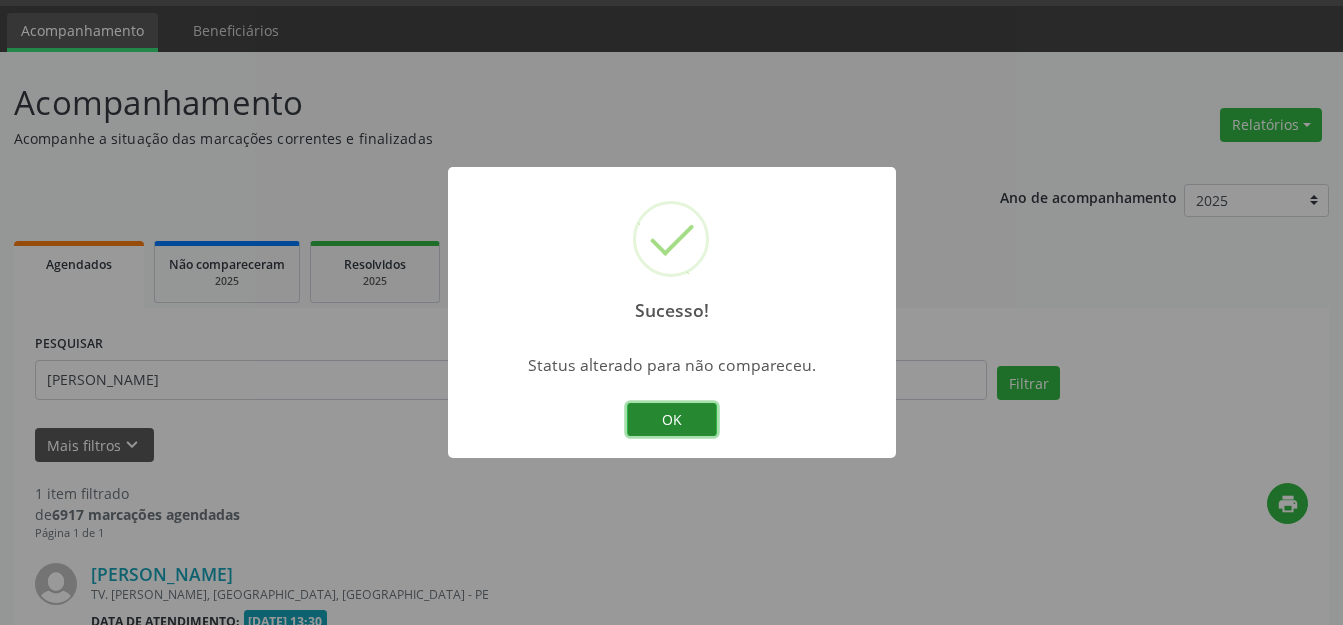 click on "OK" at bounding box center (672, 420) 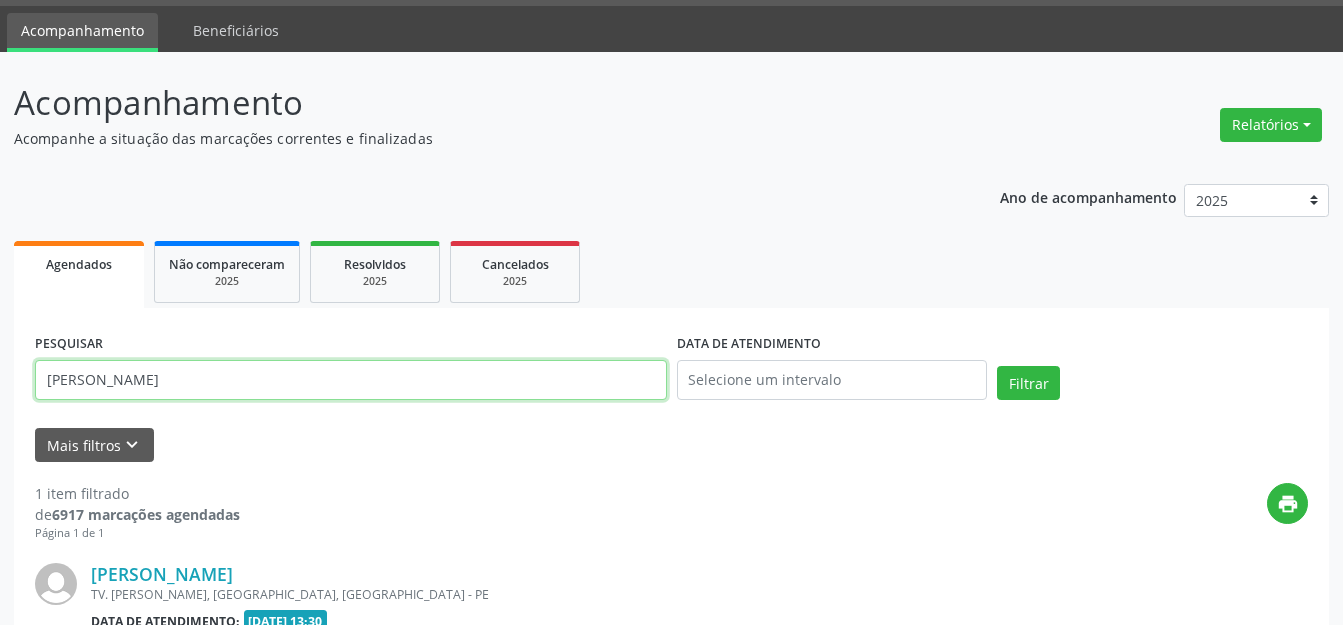 drag, startPoint x: 226, startPoint y: 360, endPoint x: 0, endPoint y: 367, distance: 226.10838 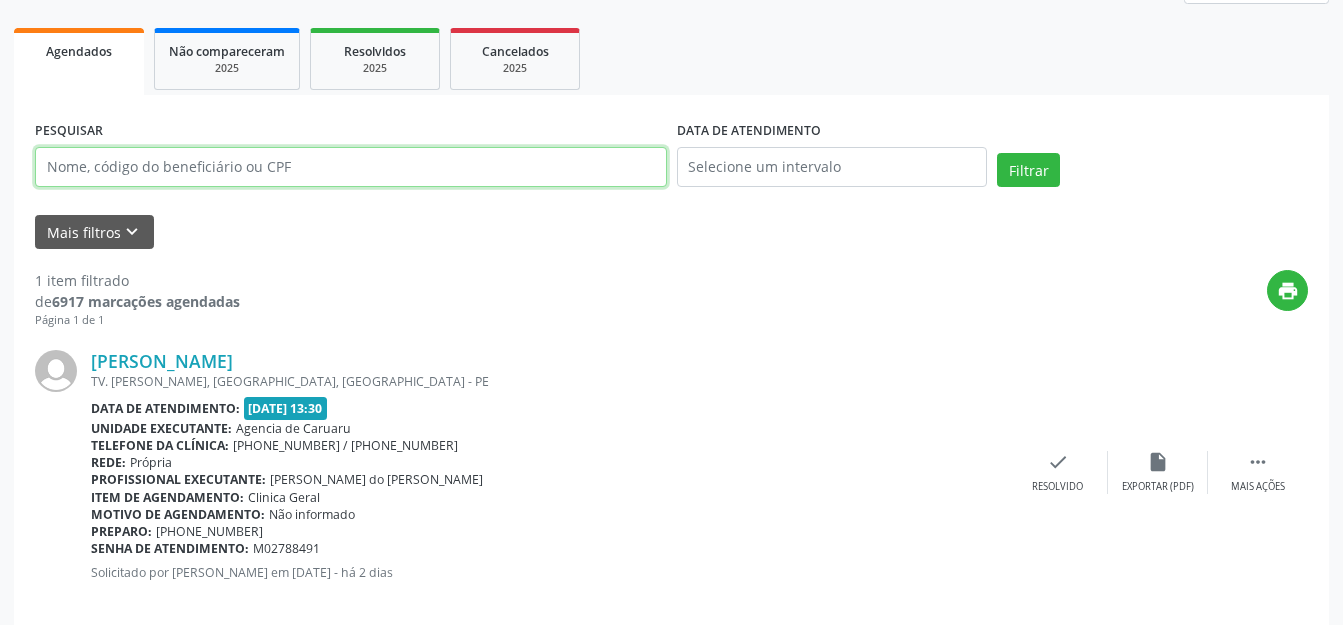 scroll, scrollTop: 297, scrollLeft: 0, axis: vertical 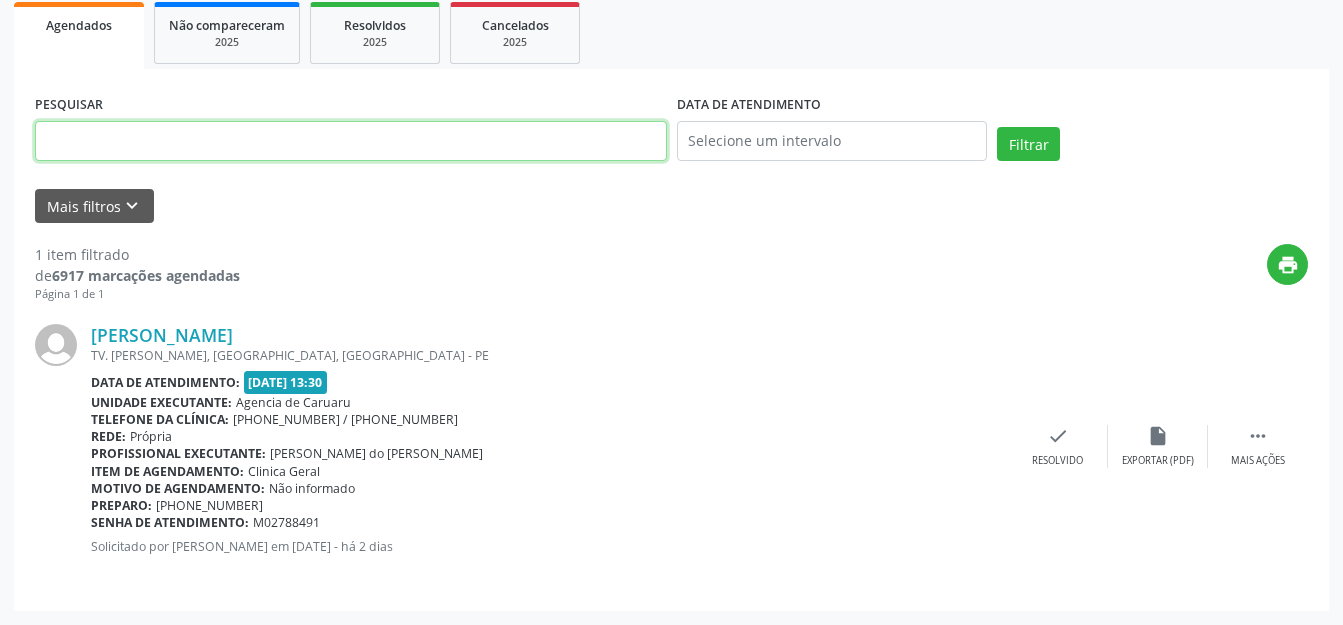 type 